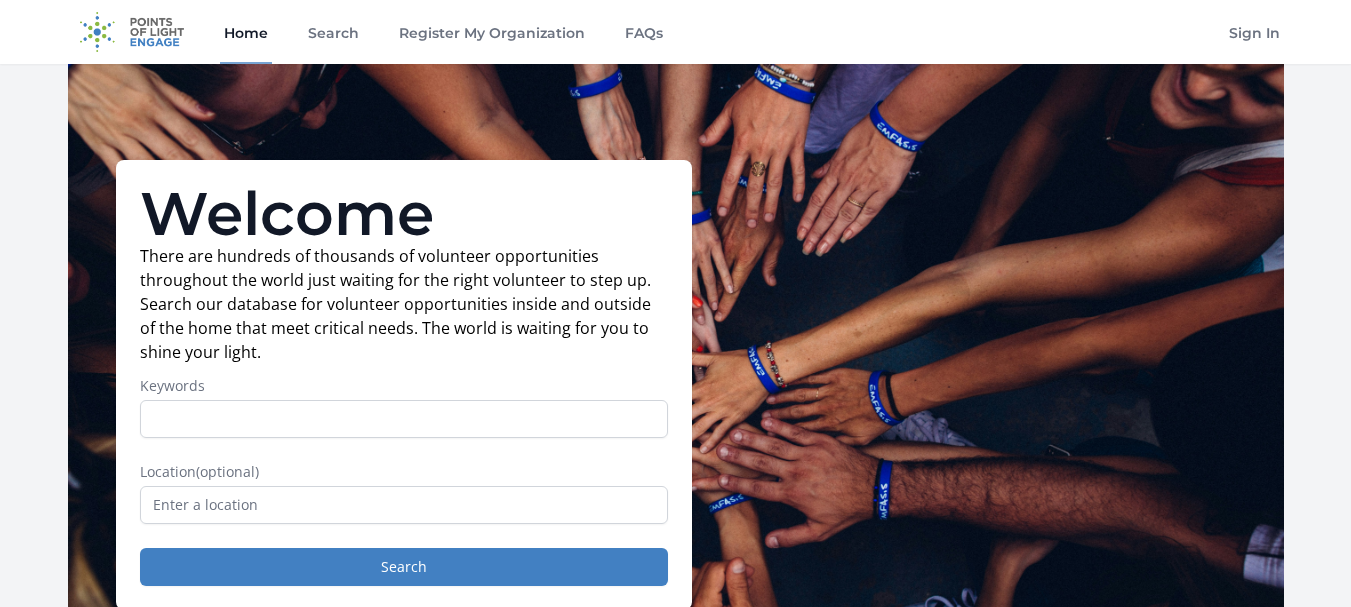 scroll, scrollTop: 0, scrollLeft: 0, axis: both 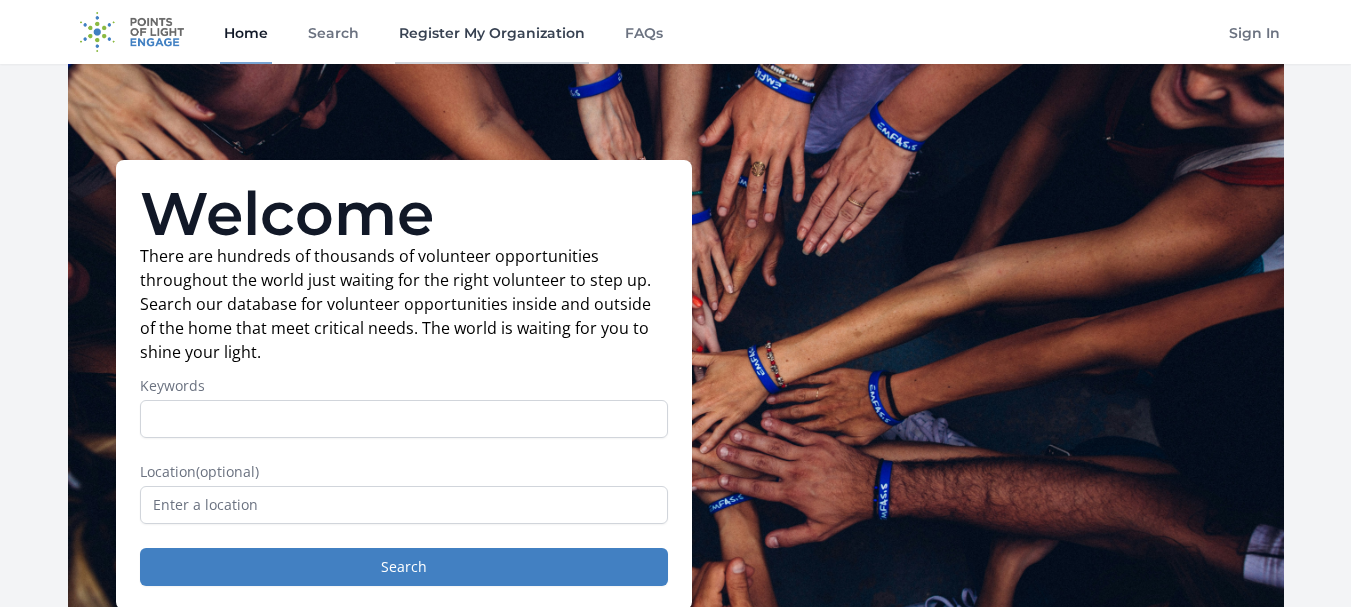click on "Register My Organization" at bounding box center (492, 32) 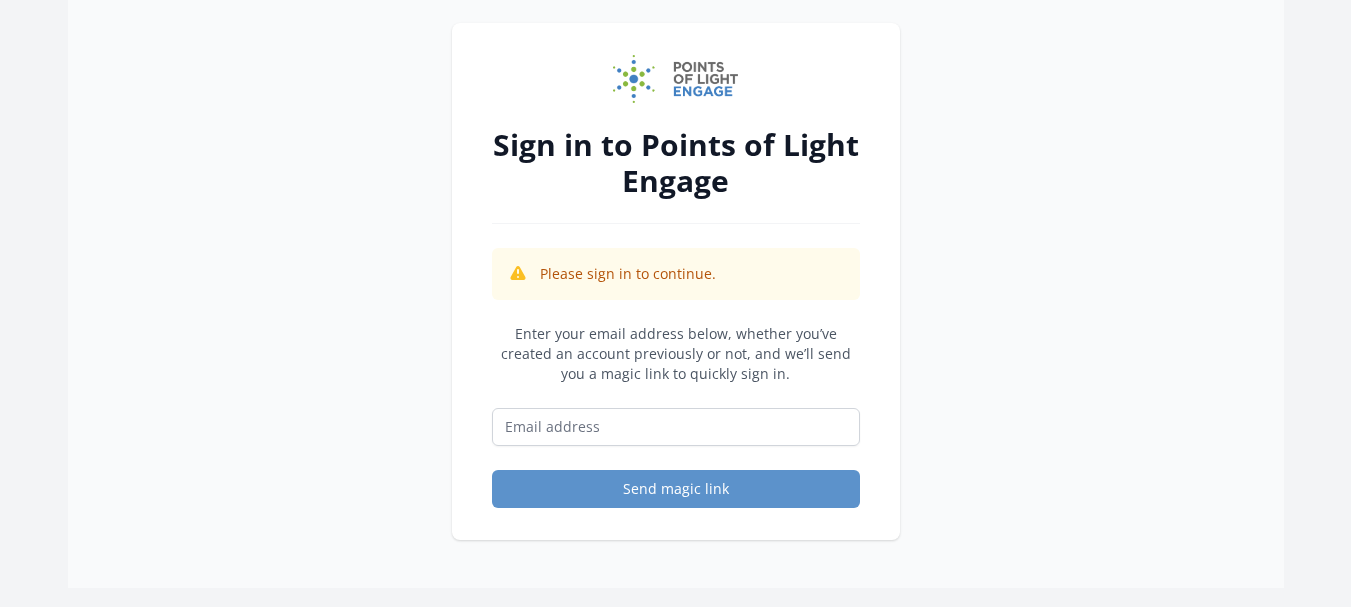 scroll, scrollTop: 92, scrollLeft: 0, axis: vertical 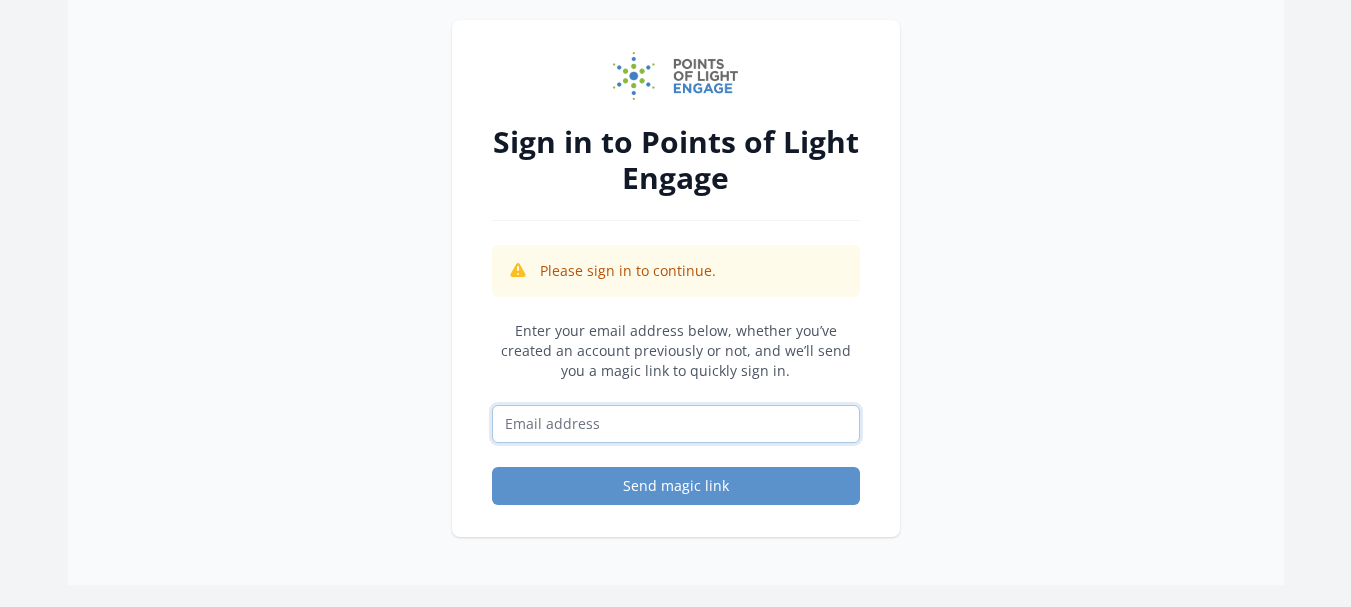 click at bounding box center [676, 424] 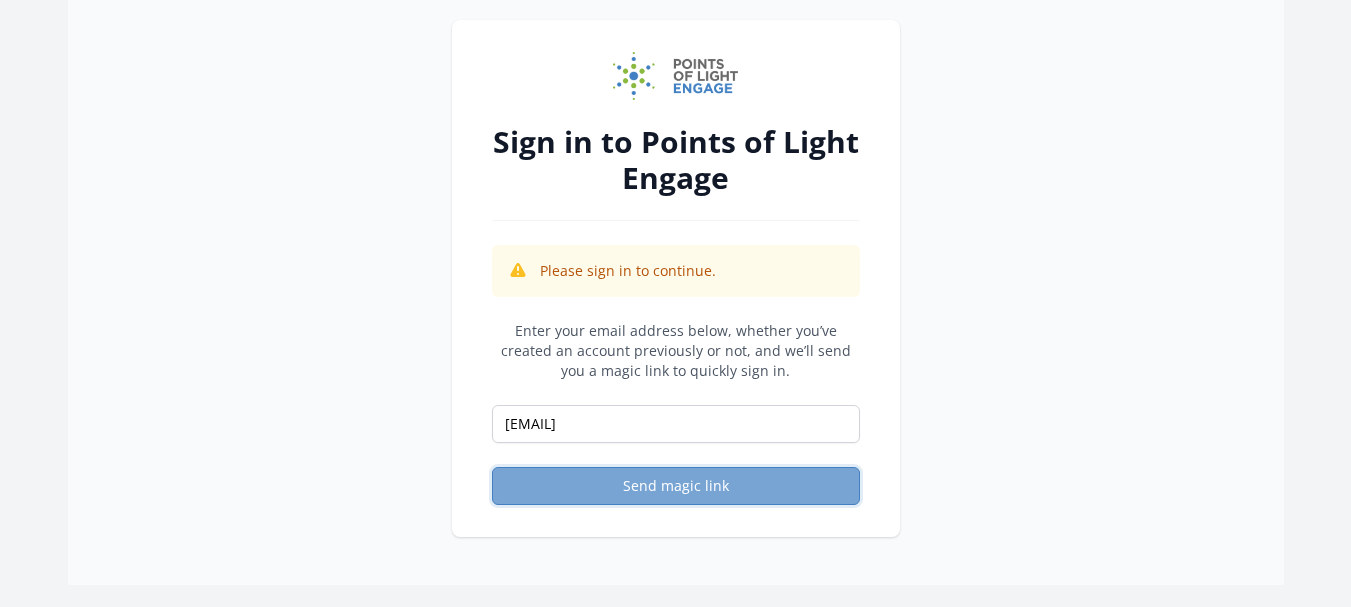 click on "Send magic link" at bounding box center [676, 486] 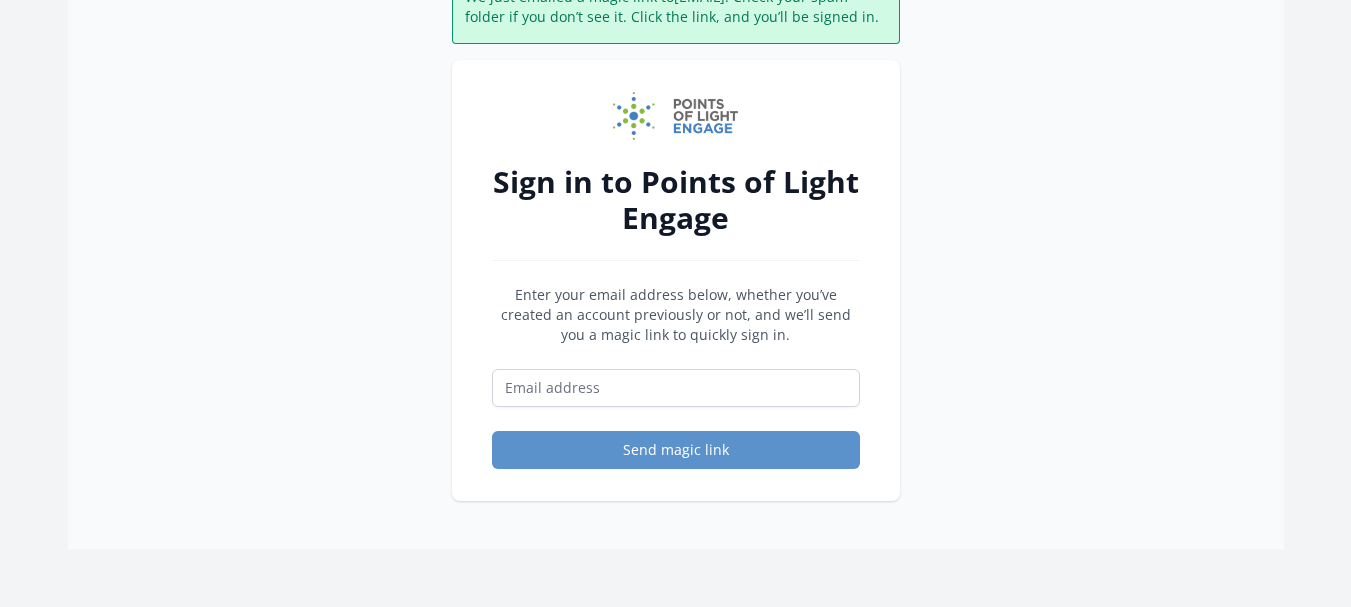 scroll, scrollTop: 147, scrollLeft: 0, axis: vertical 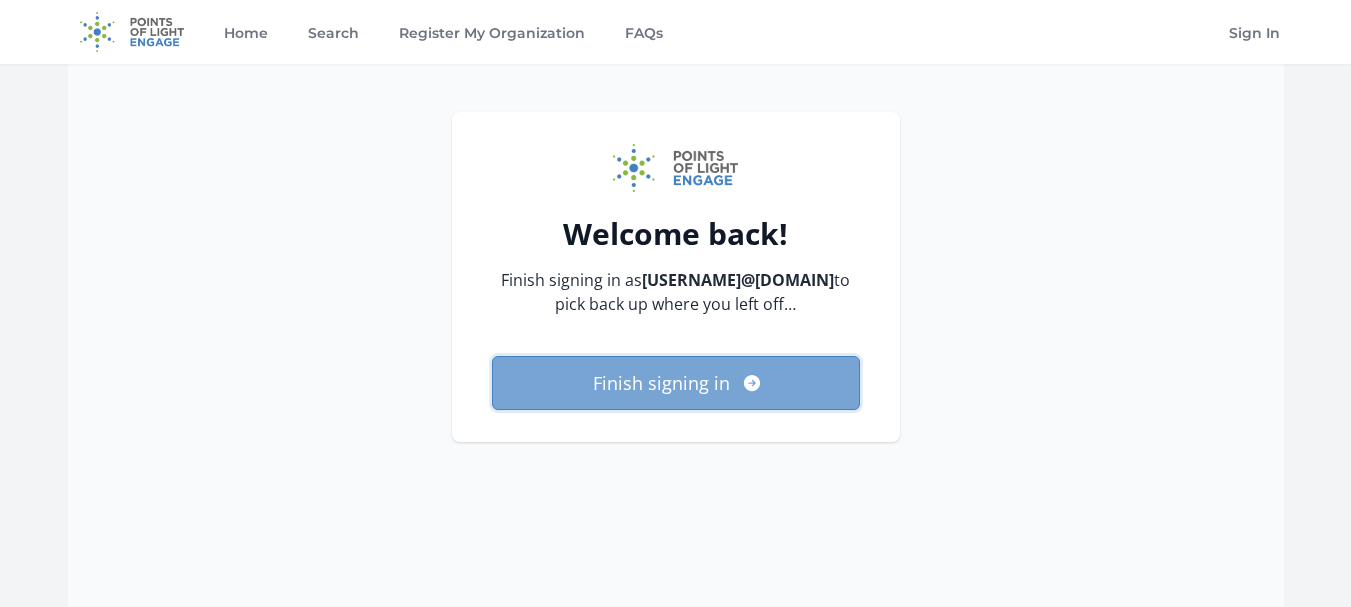 click on "Finish signing in" at bounding box center (676, 383) 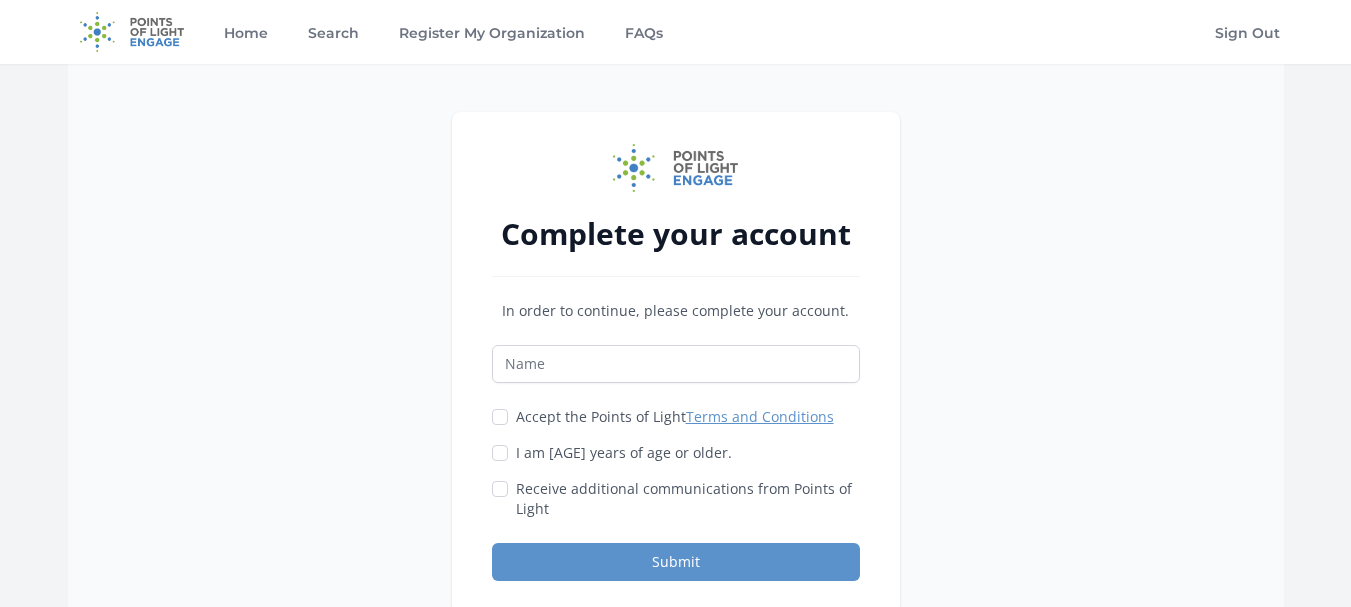 scroll, scrollTop: 0, scrollLeft: 0, axis: both 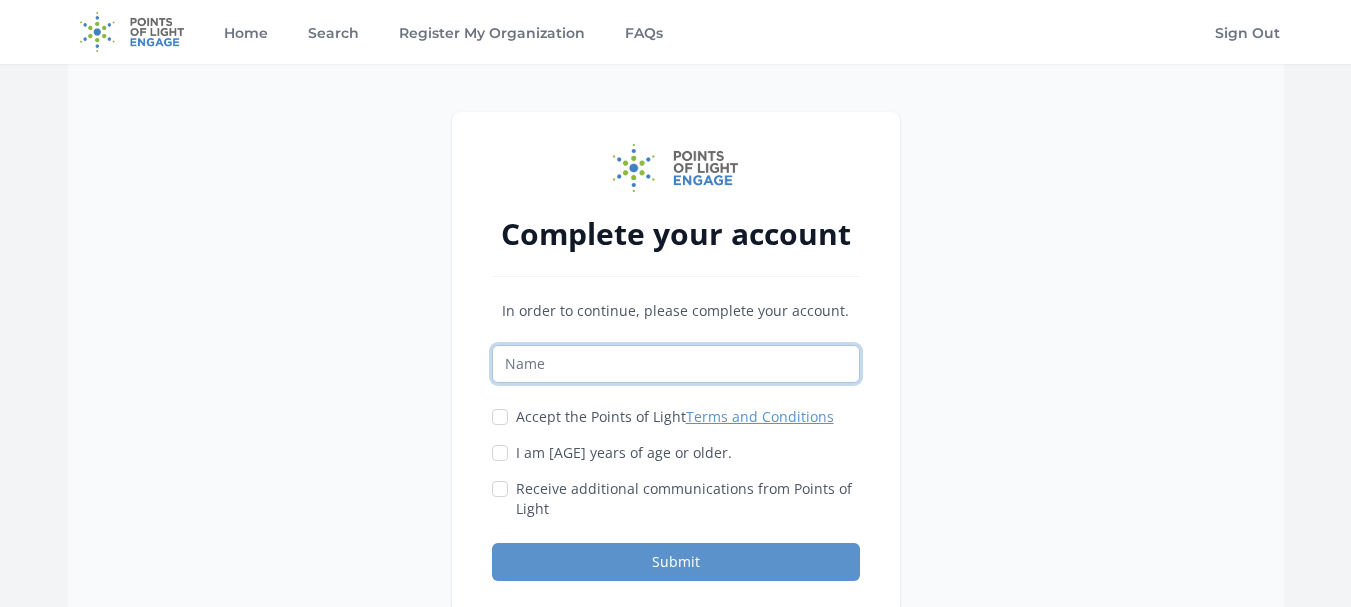click at bounding box center (676, 364) 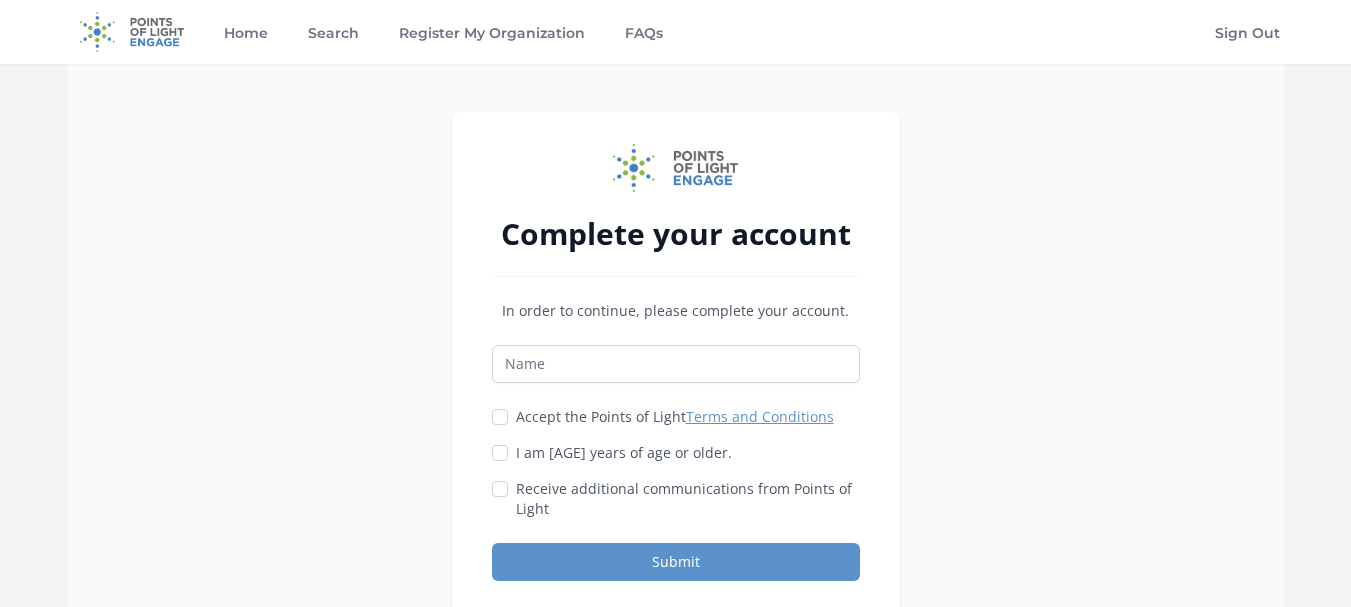 click on "Complete your account
In order to continue, please complete your account.
Accept the Points of Light  Terms and Conditions" at bounding box center [676, 367] 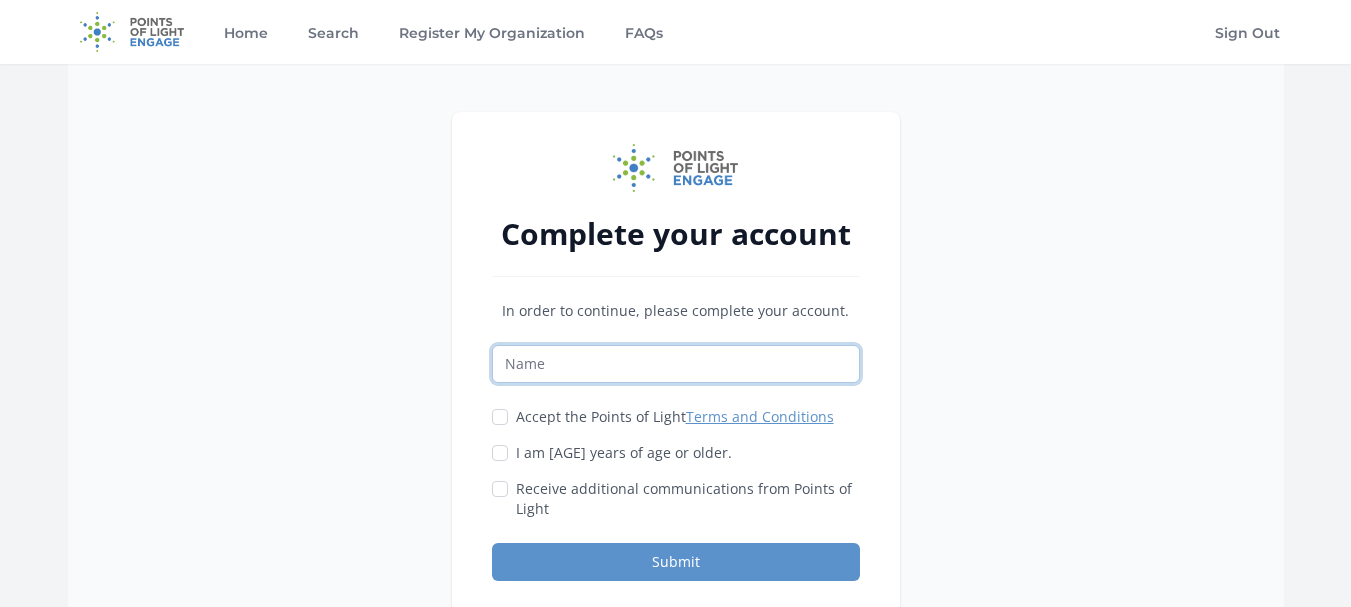 click at bounding box center [676, 364] 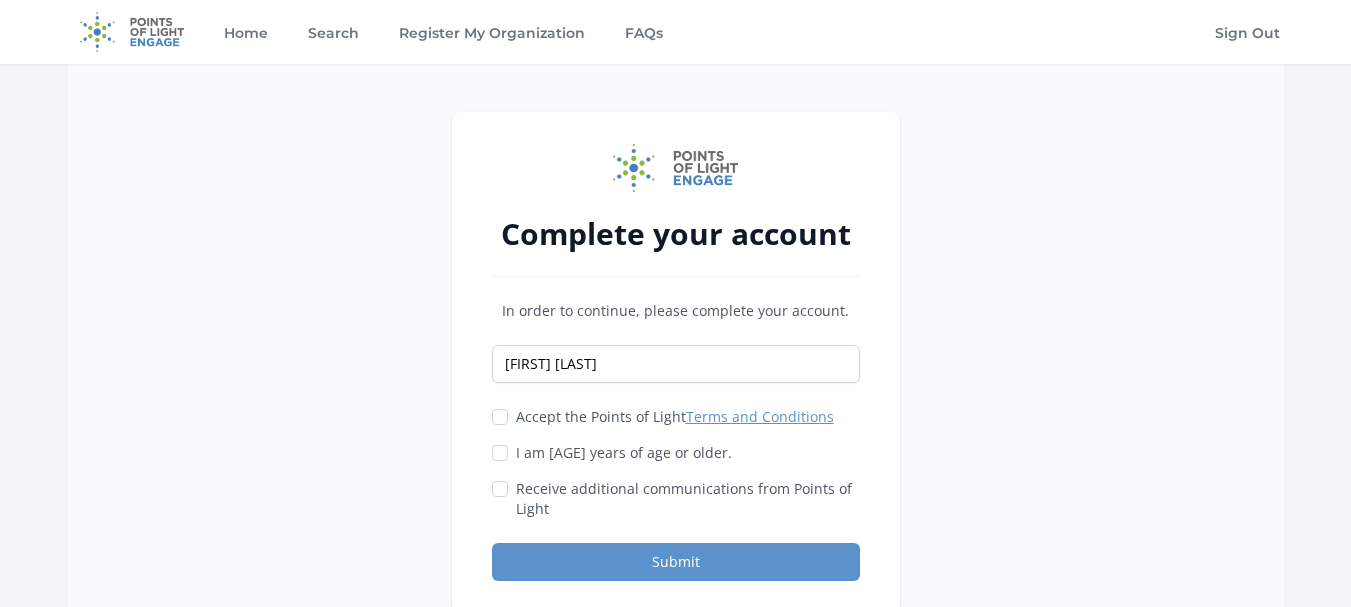 click at bounding box center [500, 417] 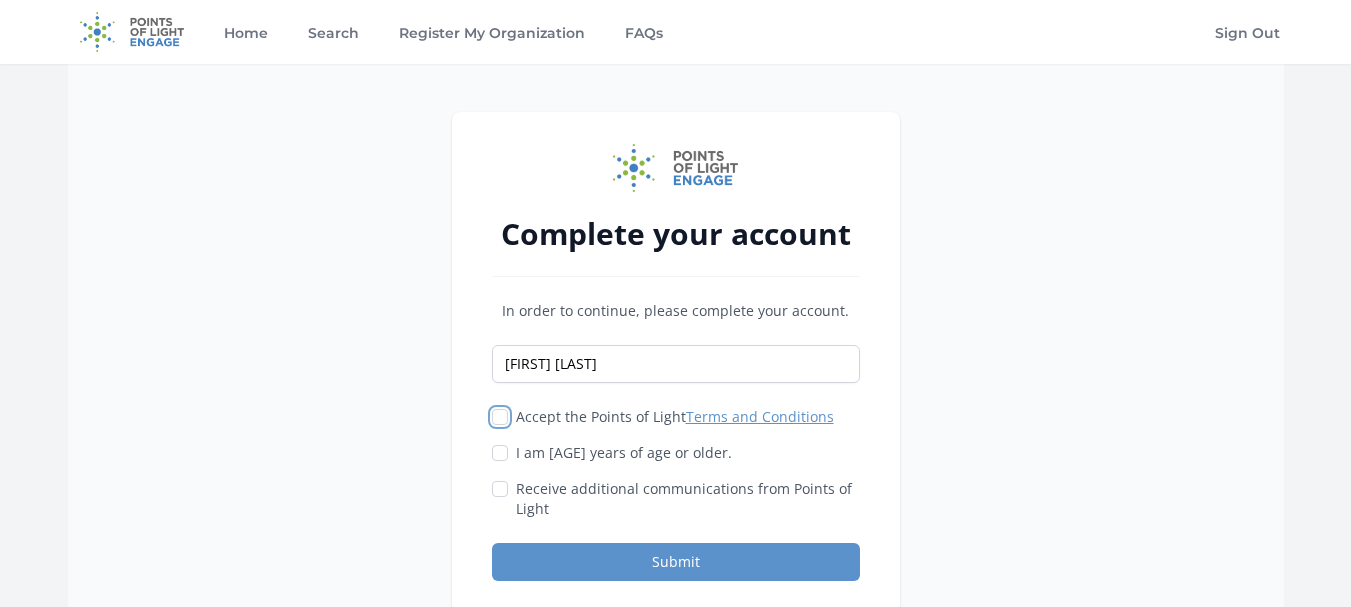 click on "Accept the Points of Light  Terms and Conditions" at bounding box center [500, 417] 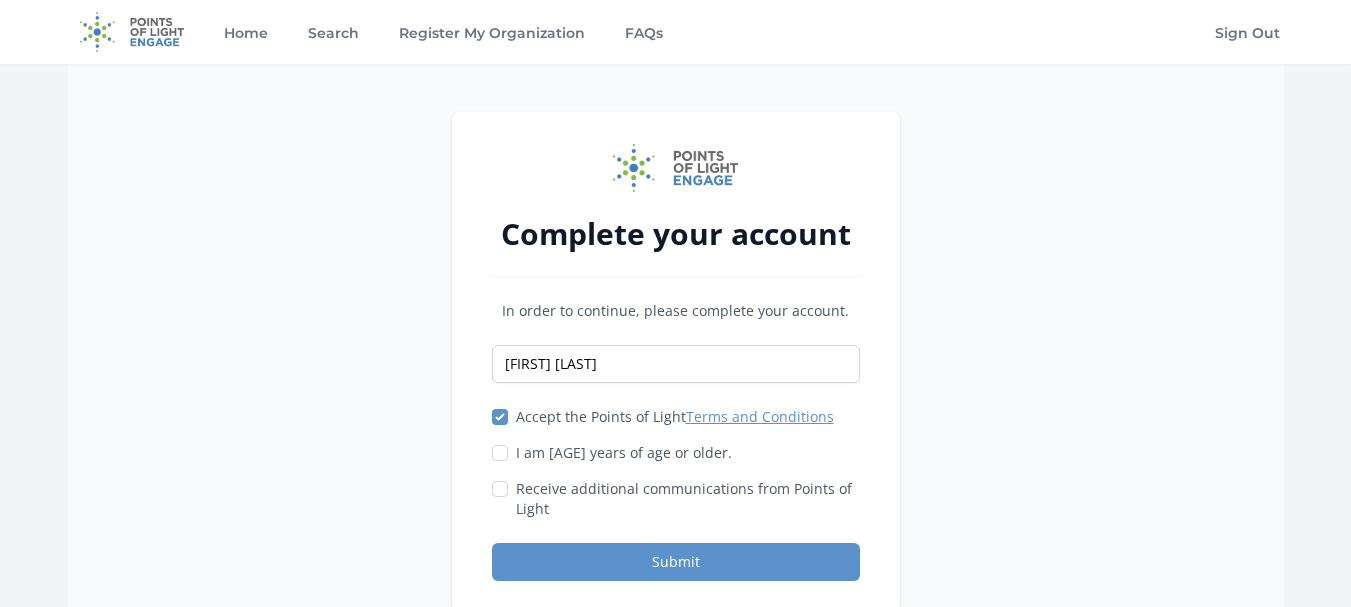click at bounding box center (500, 417) 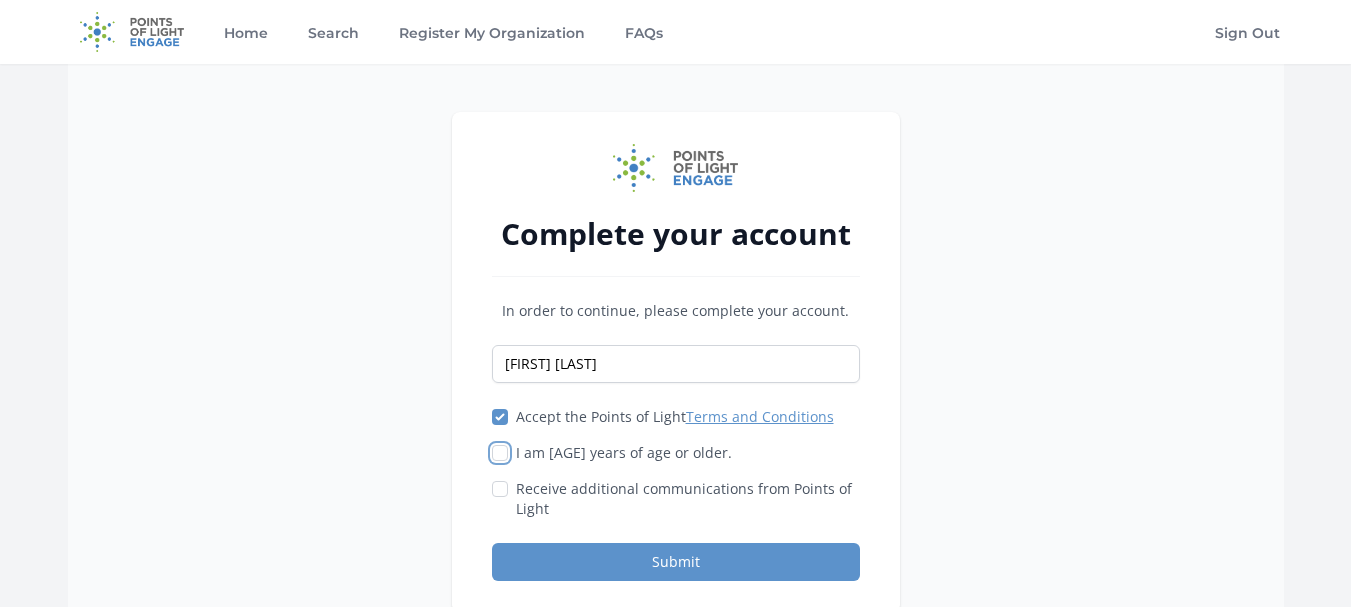 click on "I am 13 years of age or older." at bounding box center [500, 453] 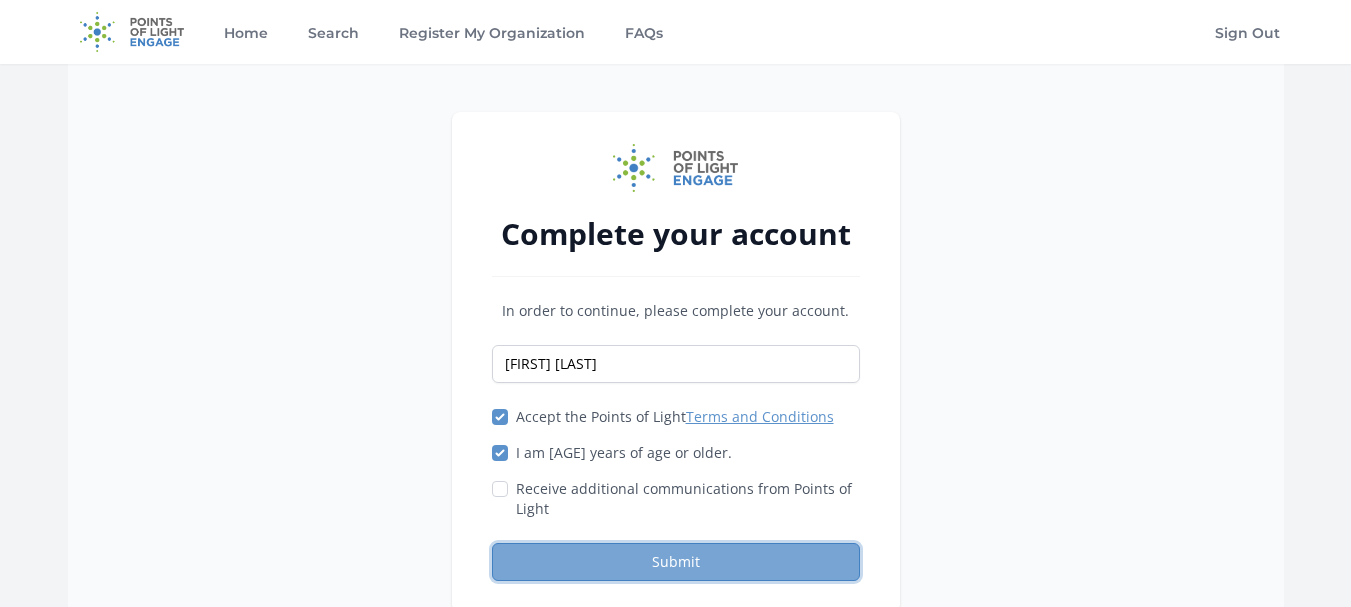 click on "Submit" at bounding box center [676, 562] 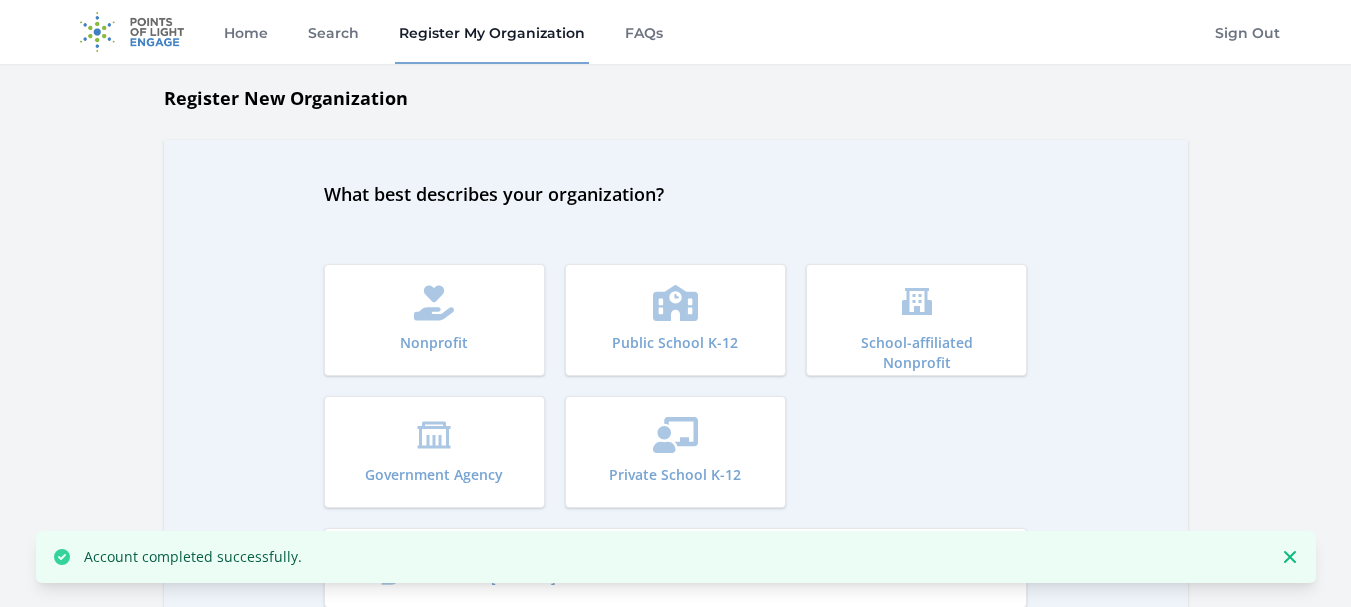 scroll, scrollTop: 0, scrollLeft: 0, axis: both 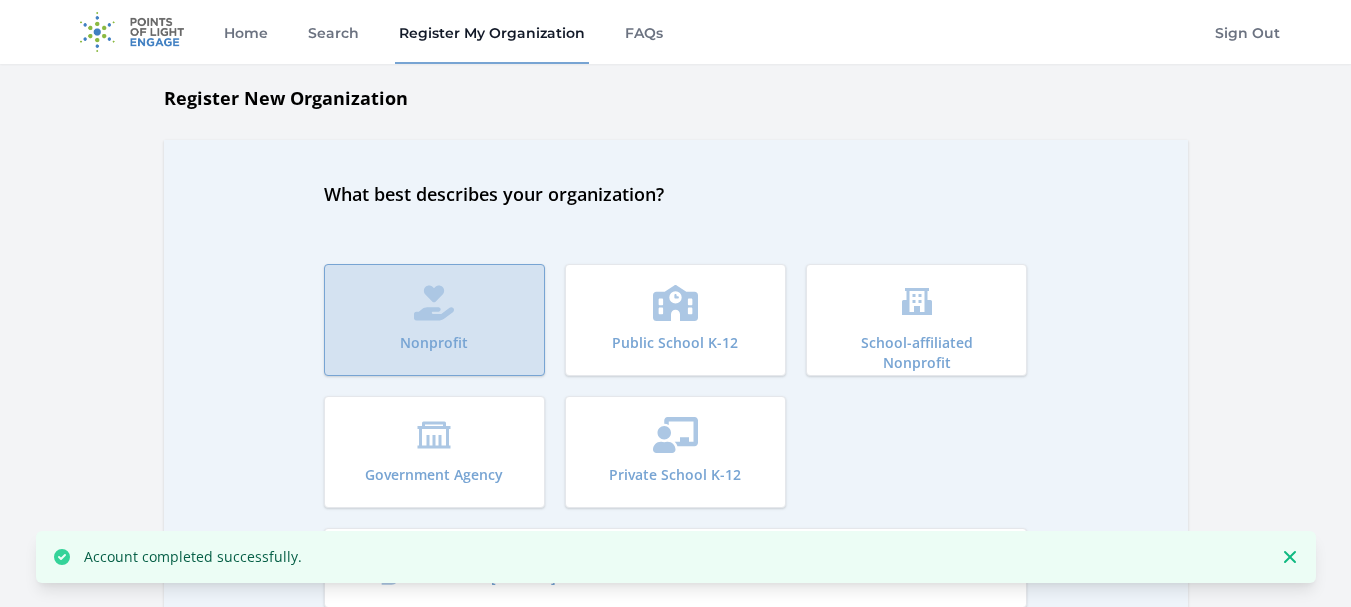 click on "Nonprofit" at bounding box center [434, 320] 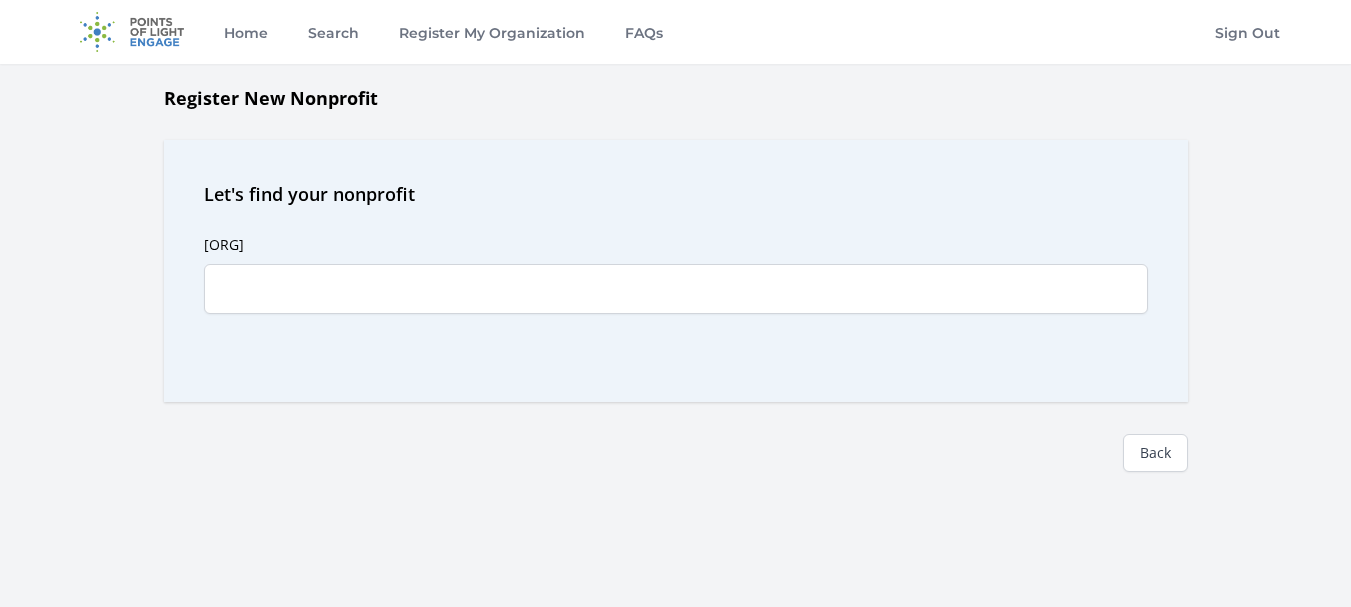 scroll, scrollTop: 0, scrollLeft: 0, axis: both 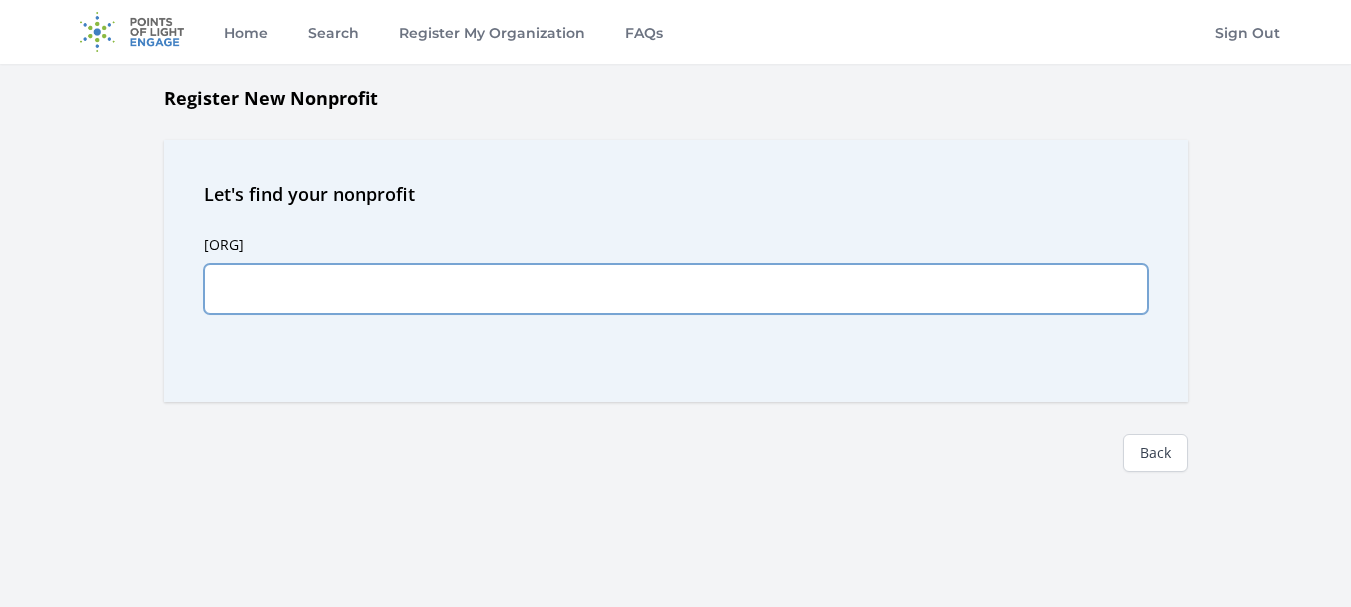 click on "Nonprofit Name" at bounding box center [676, 289] 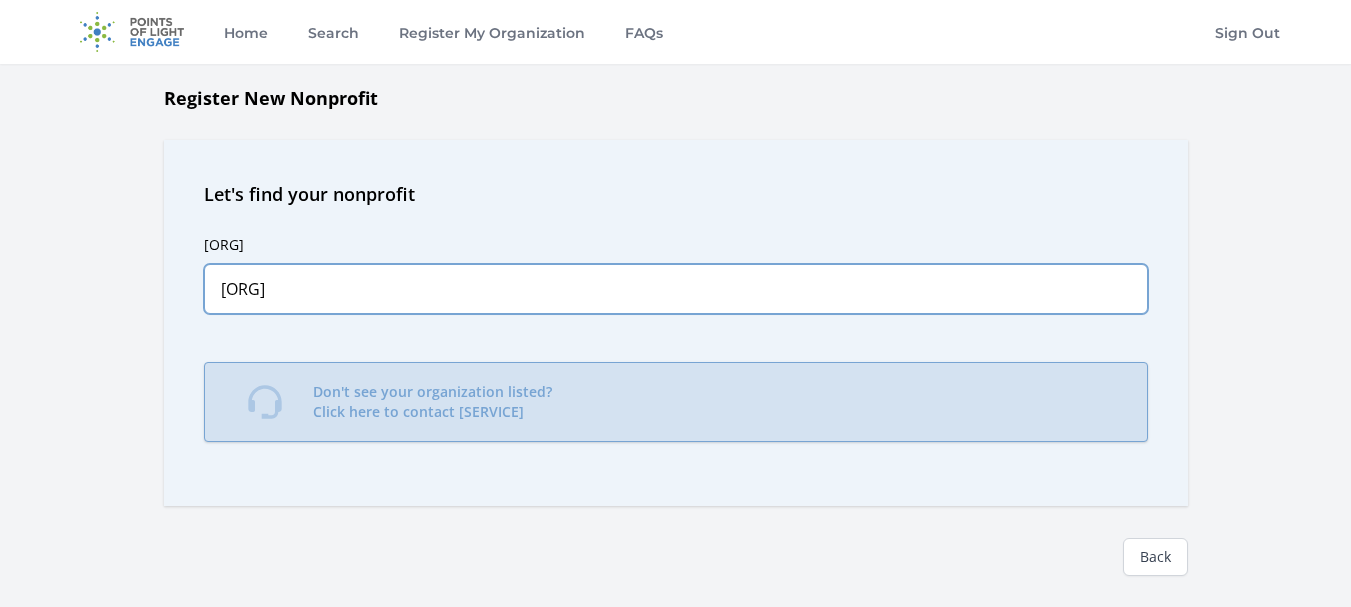 type on "Kicheko Africa Foundation" 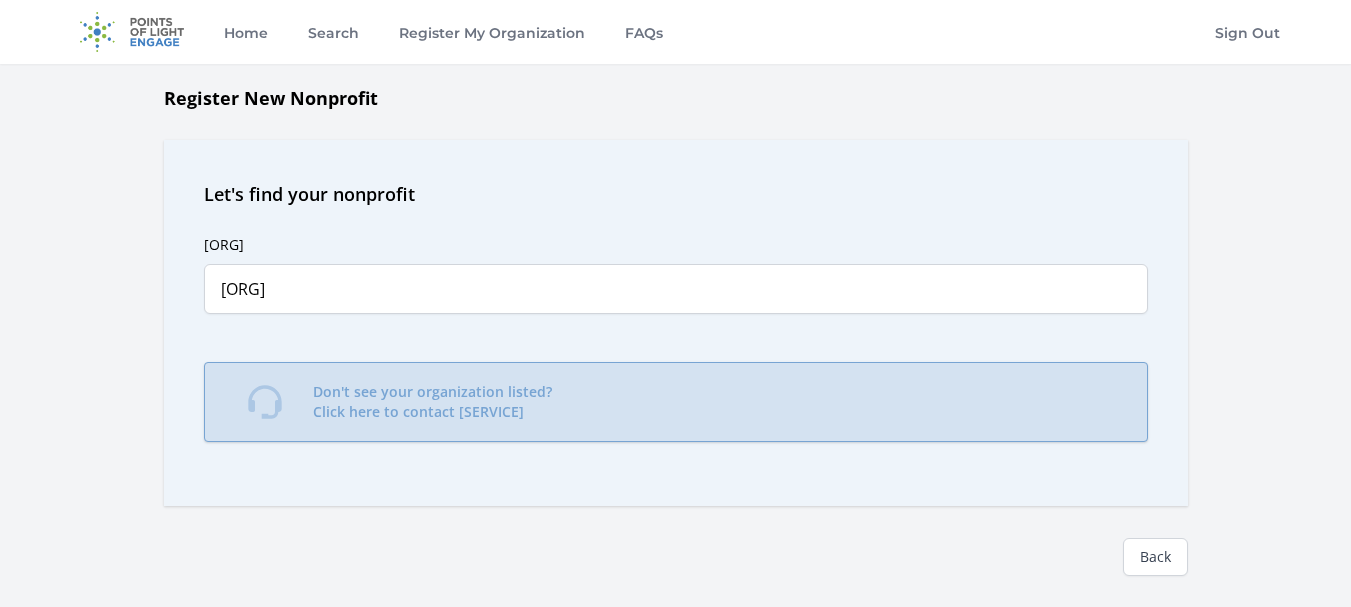 click on "Don't see your organization listed?
Click here to contact Customer Service." at bounding box center [676, 402] 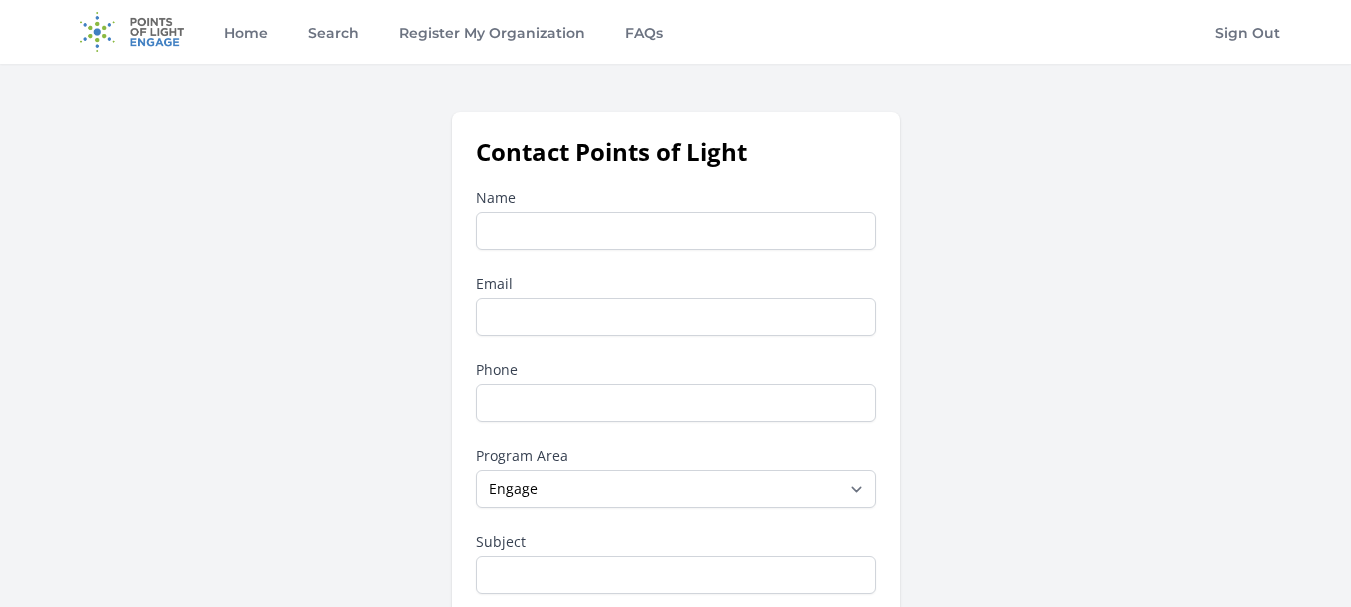scroll, scrollTop: 0, scrollLeft: 0, axis: both 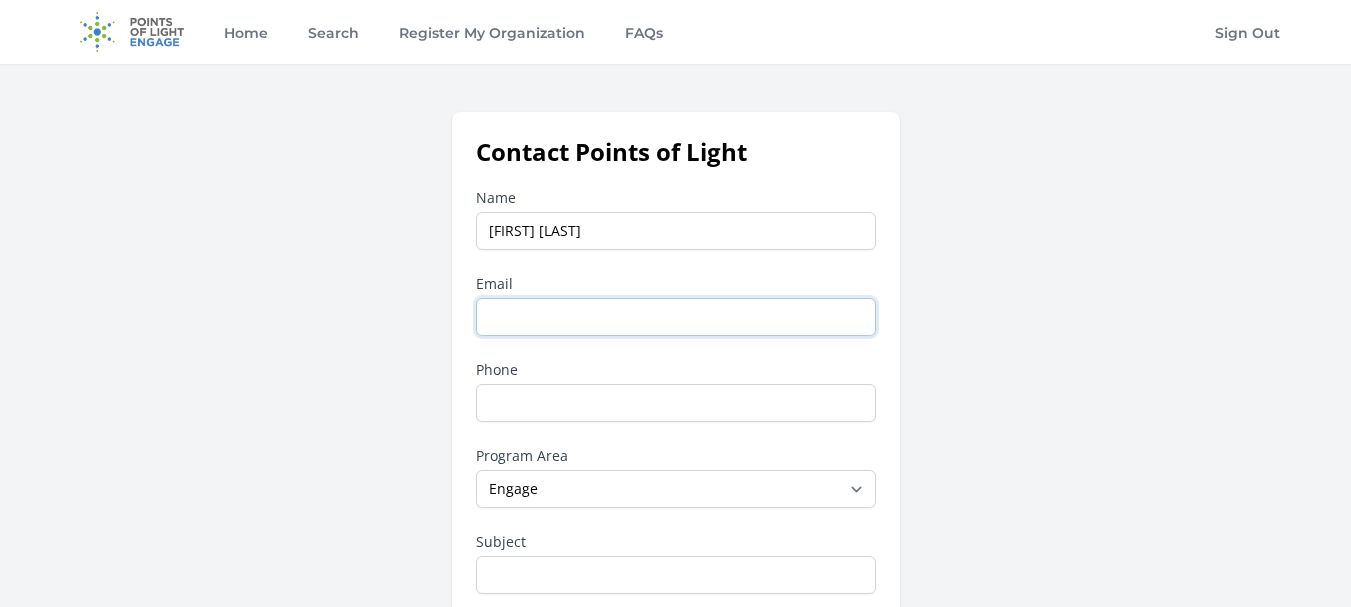type on "[EMAIL]@example.com" 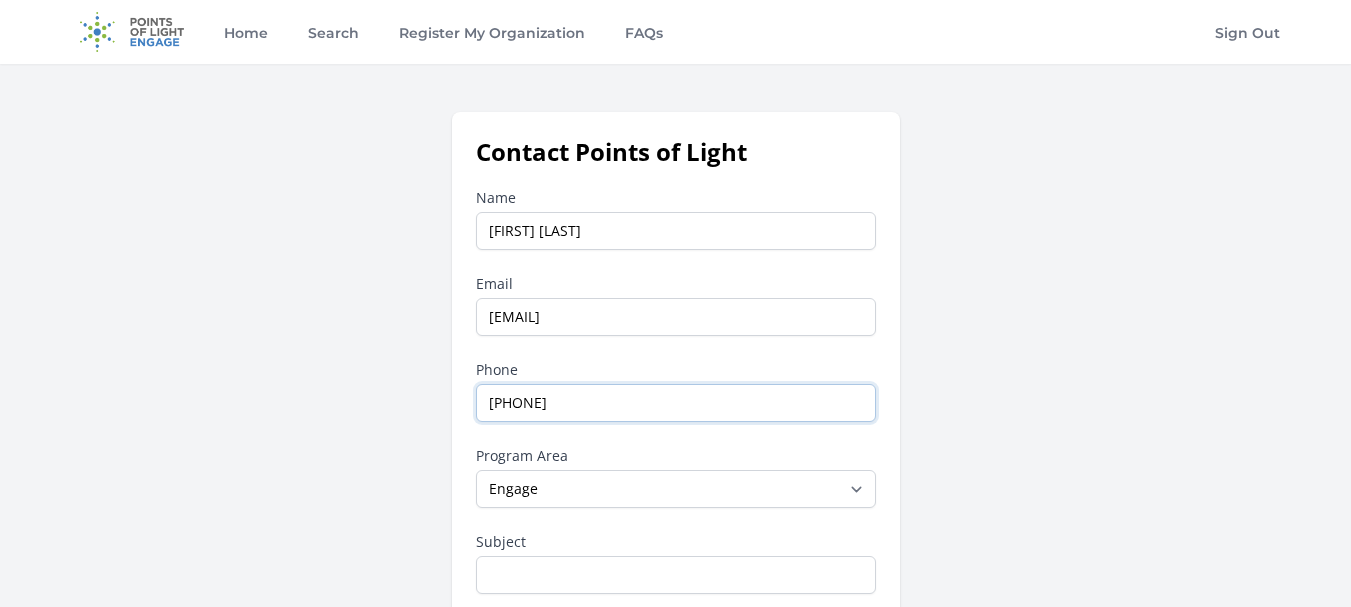 click on "0758159764" at bounding box center [676, 403] 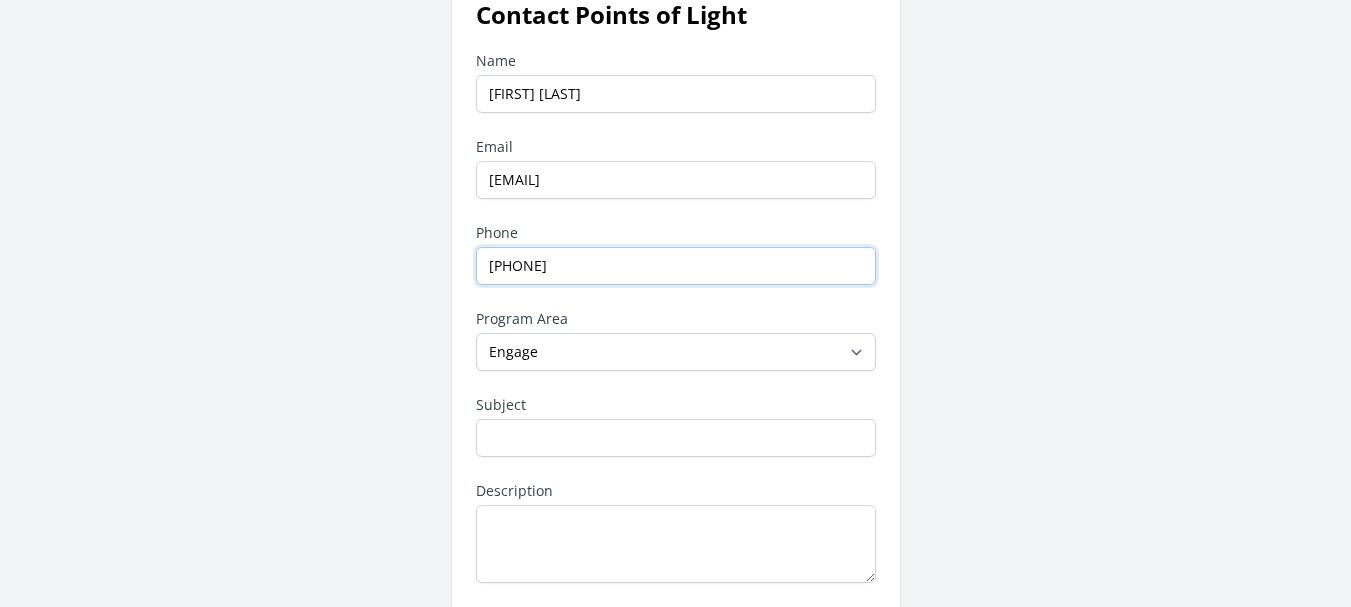 scroll, scrollTop: 146, scrollLeft: 0, axis: vertical 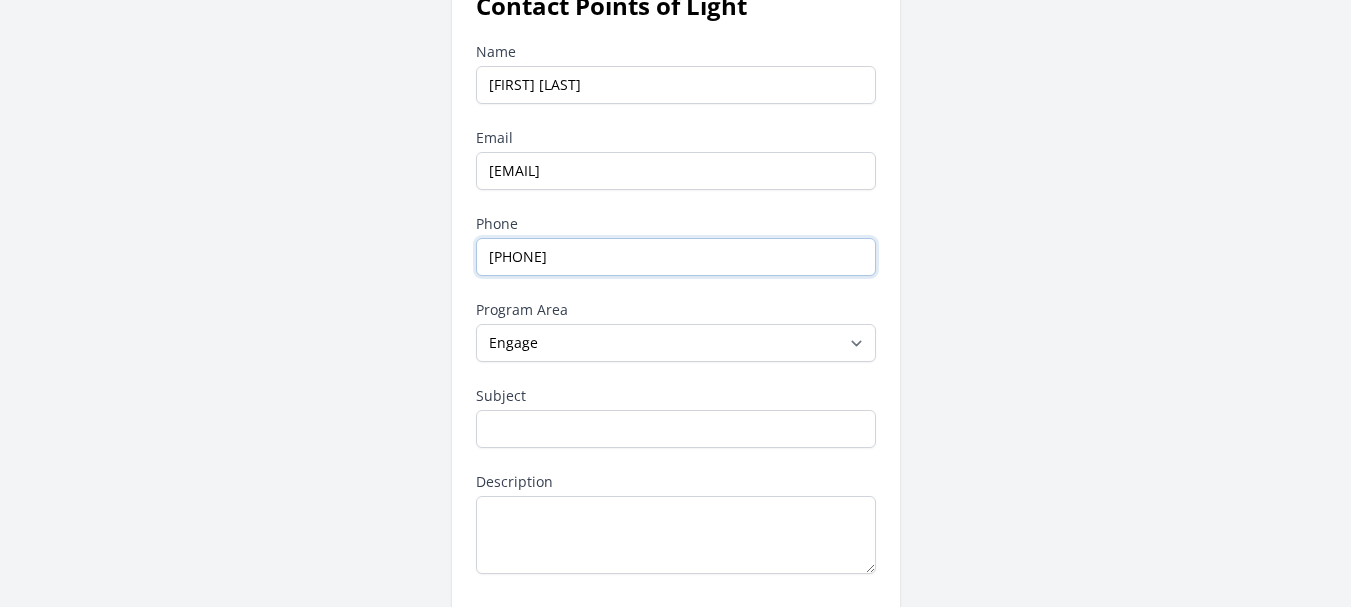 type on "255758159764" 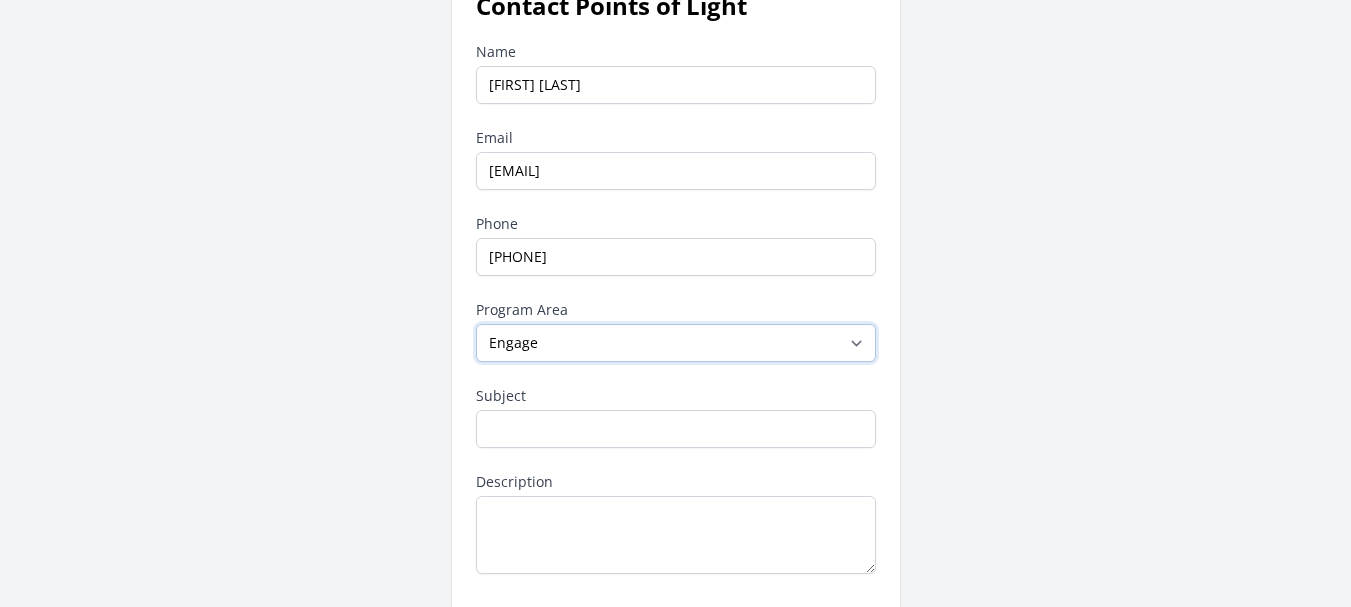 click on "--None--
Daily Point of Light Award
Disney Family Volunteer Rewards
Global Network Affiliates
Points of Light Events
Points of Light Partnership Development
Presidential Volunteer Service Awards Program
Service Enterprise Certification
Other
Points of Light Community
Community for Employee Civic Engagement
Engage" at bounding box center [676, 343] 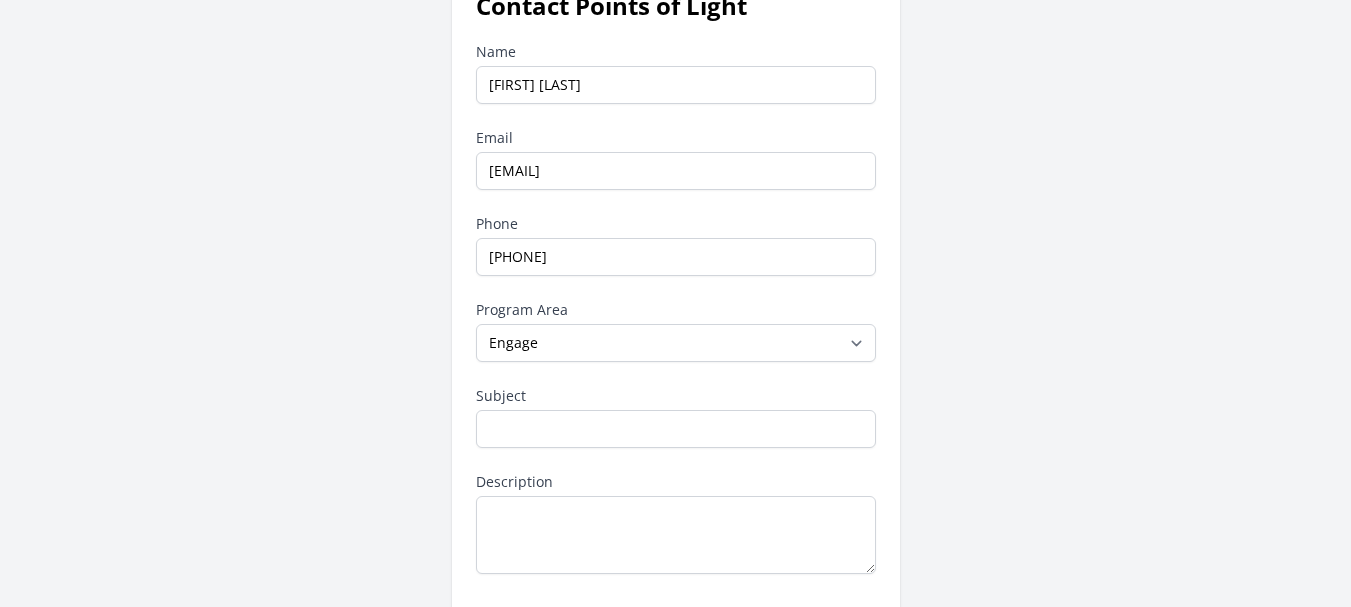 click on "Contact Points of Light
Name
TITO MHAGAMA
Email
titormhagama@gmail.com
Phone
255758159764
Program Area
--None--
Other" at bounding box center (676, 376) 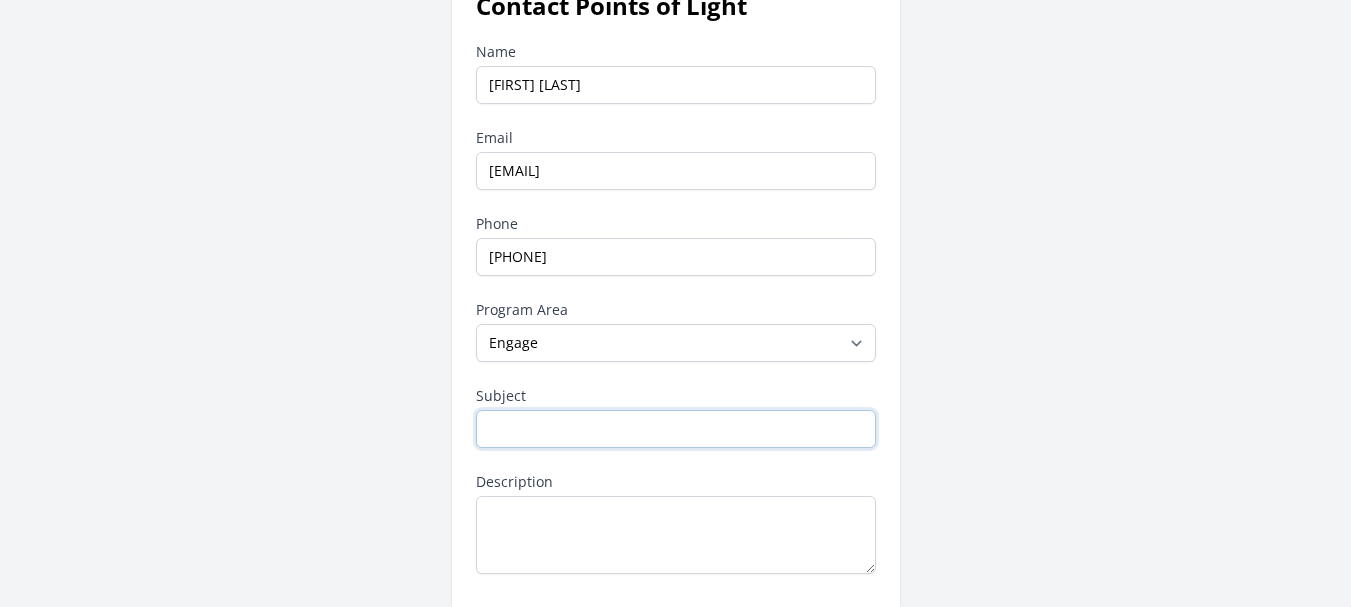 click on "Subject" at bounding box center [676, 429] 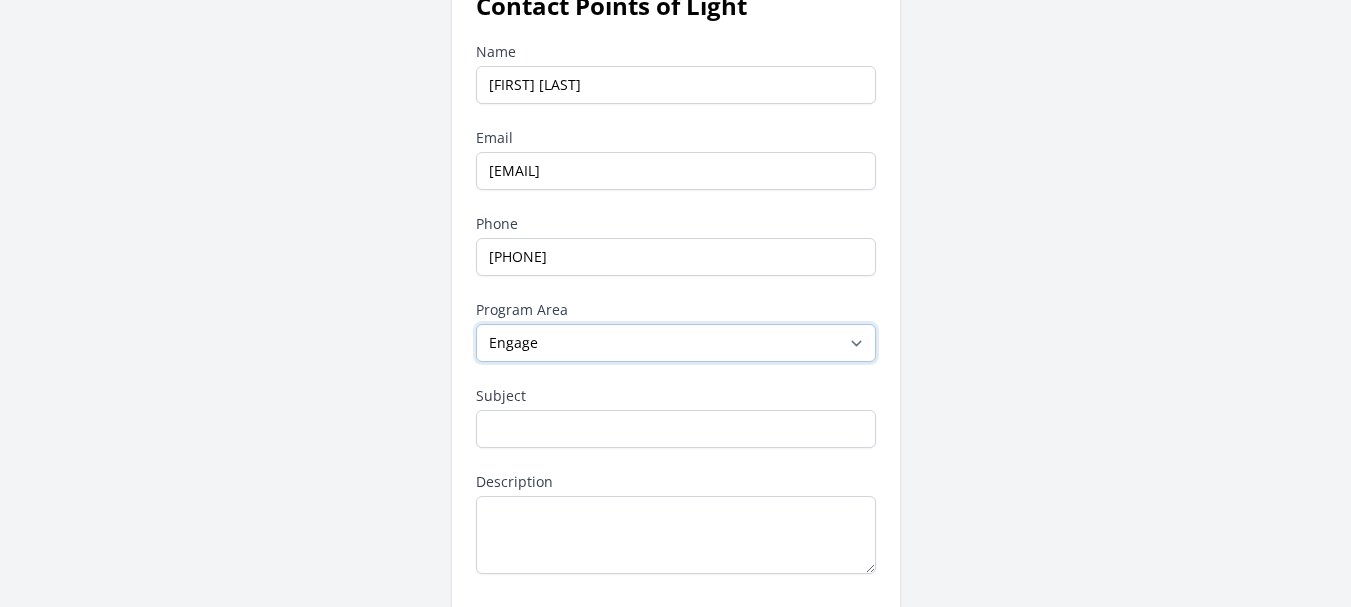 click on "--None--
Daily Point of Light Award
Disney Family Volunteer Rewards
Global Network Affiliates
Points of Light Events
Points of Light Partnership Development
Presidential Volunteer Service Awards Program
Service Enterprise Certification
Other
Points of Light Community
Community for Employee Civic Engagement
Engage" at bounding box center [676, 343] 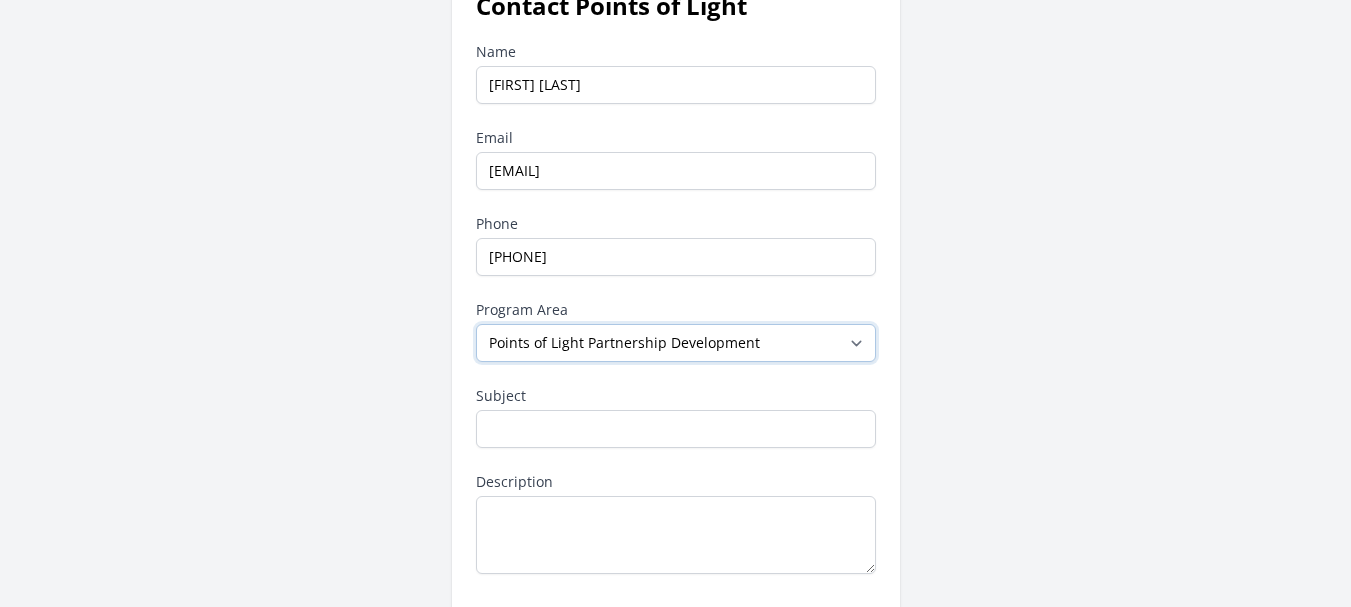 click on "--None--
Daily Point of Light Award
Disney Family Volunteer Rewards
Global Network Affiliates
Points of Light Events
Points of Light Partnership Development
Presidential Volunteer Service Awards Program
Service Enterprise Certification
Other
Points of Light Community
Community for Employee Civic Engagement
Engage" at bounding box center (676, 343) 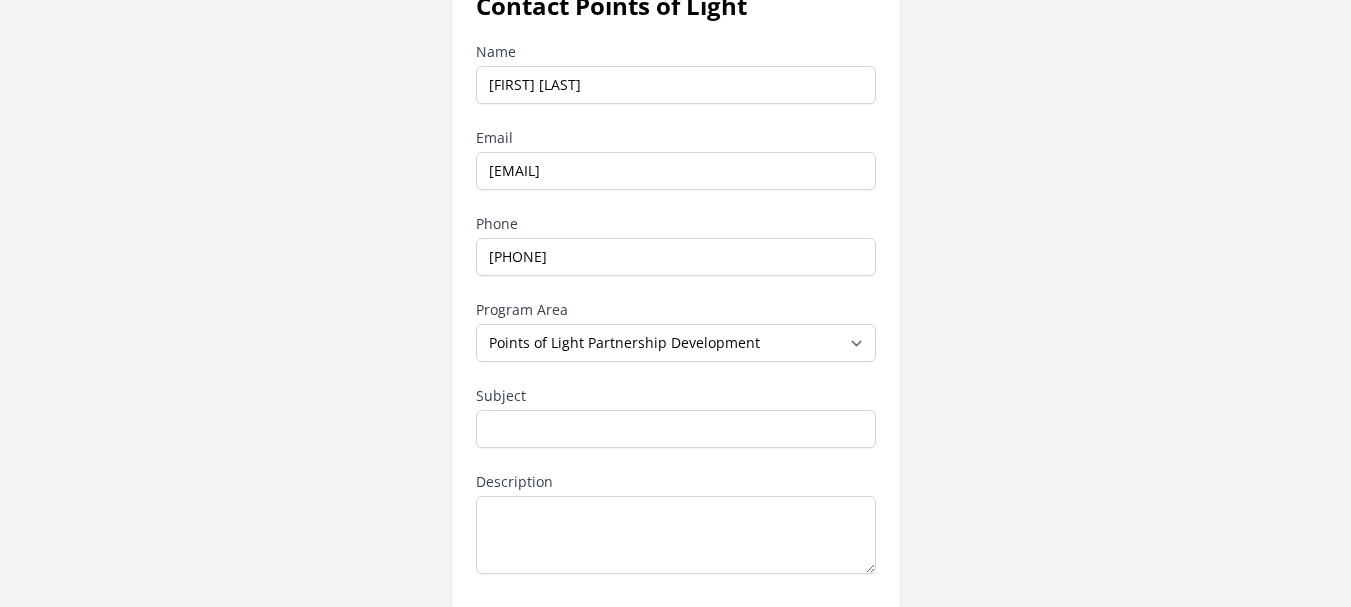 click on "Contact Points of Light
Name
TITO MHAGAMA
Email
titormhagama@gmail.com
Phone
255758159764
Program Area
--None--
Other" at bounding box center [676, 376] 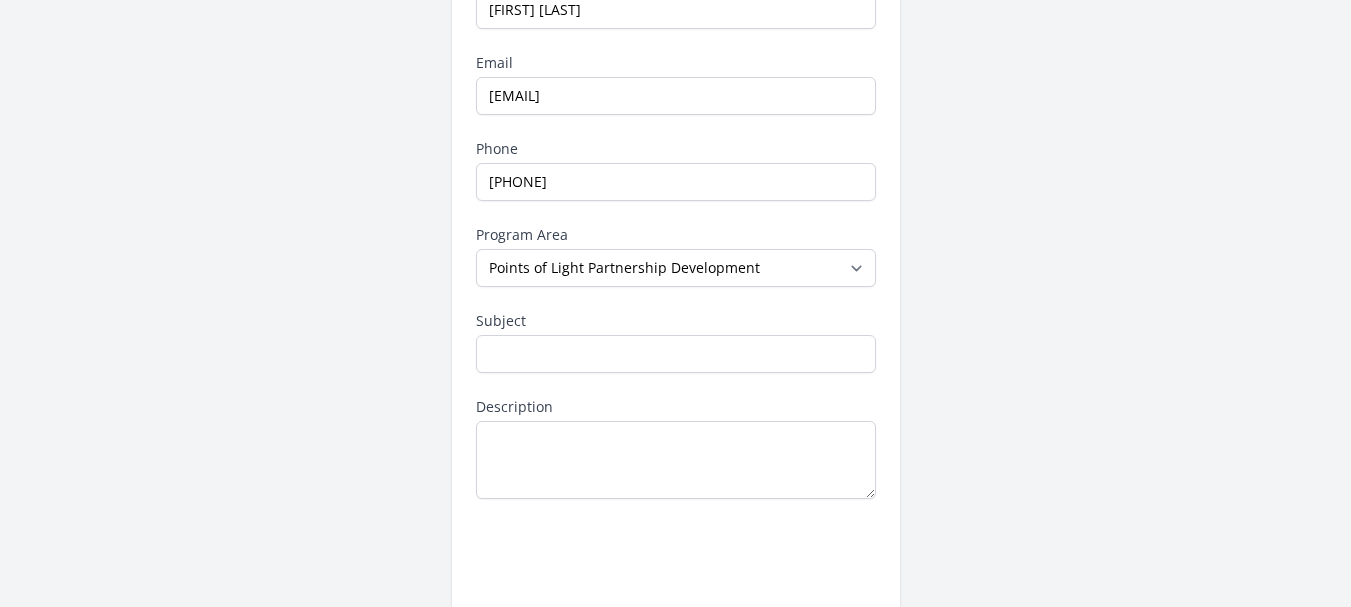 scroll, scrollTop: 268, scrollLeft: 0, axis: vertical 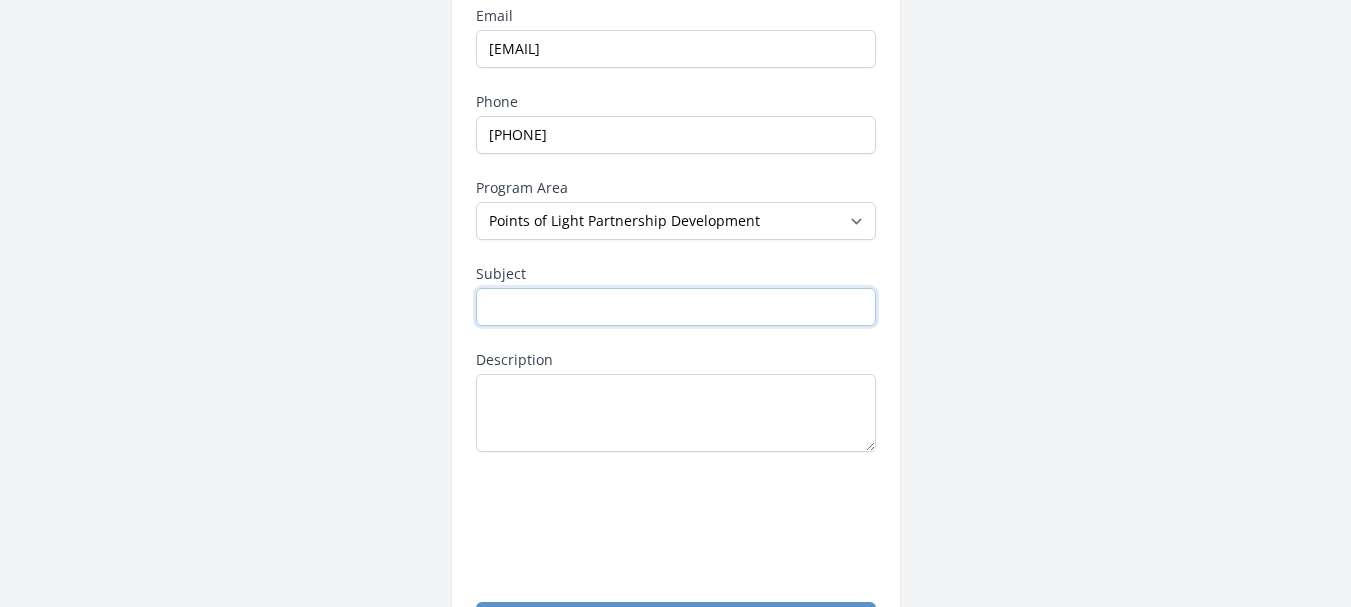 click on "Subject" at bounding box center [676, 307] 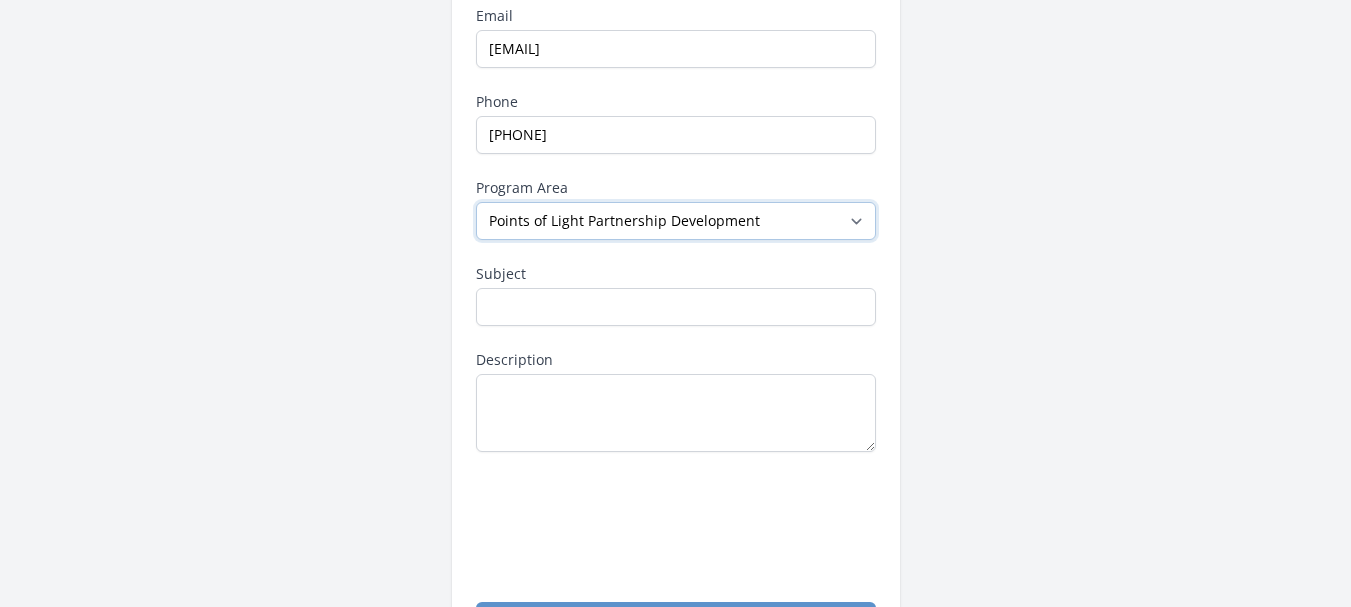 click on "--None--
Daily Point of Light Award
Disney Family Volunteer Rewards
Global Network Affiliates
Points of Light Events
Points of Light Partnership Development
Presidential Volunteer Service Awards Program
Service Enterprise Certification
Other
Points of Light Community
Community for Employee Civic Engagement
Engage" at bounding box center (676, 221) 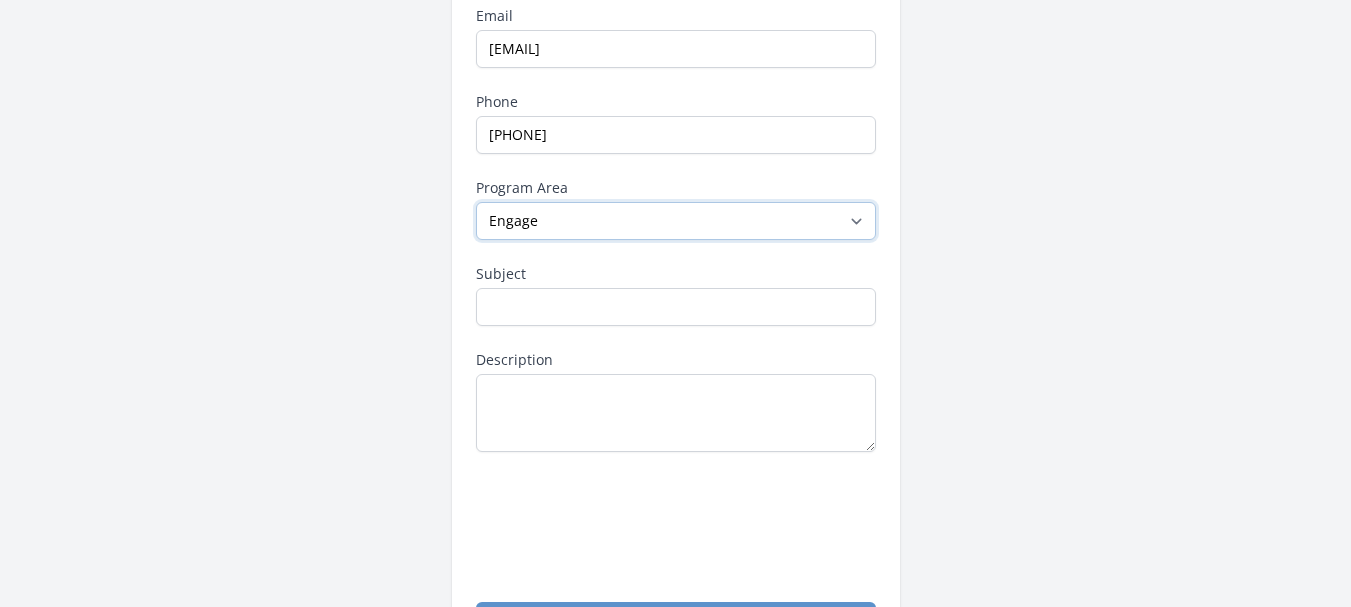 click on "--None--
Daily Point of Light Award
Disney Family Volunteer Rewards
Global Network Affiliates
Points of Light Events
Points of Light Partnership Development
Presidential Volunteer Service Awards Program
Service Enterprise Certification
Other
Points of Light Community
Community for Employee Civic Engagement
Engage" at bounding box center (676, 221) 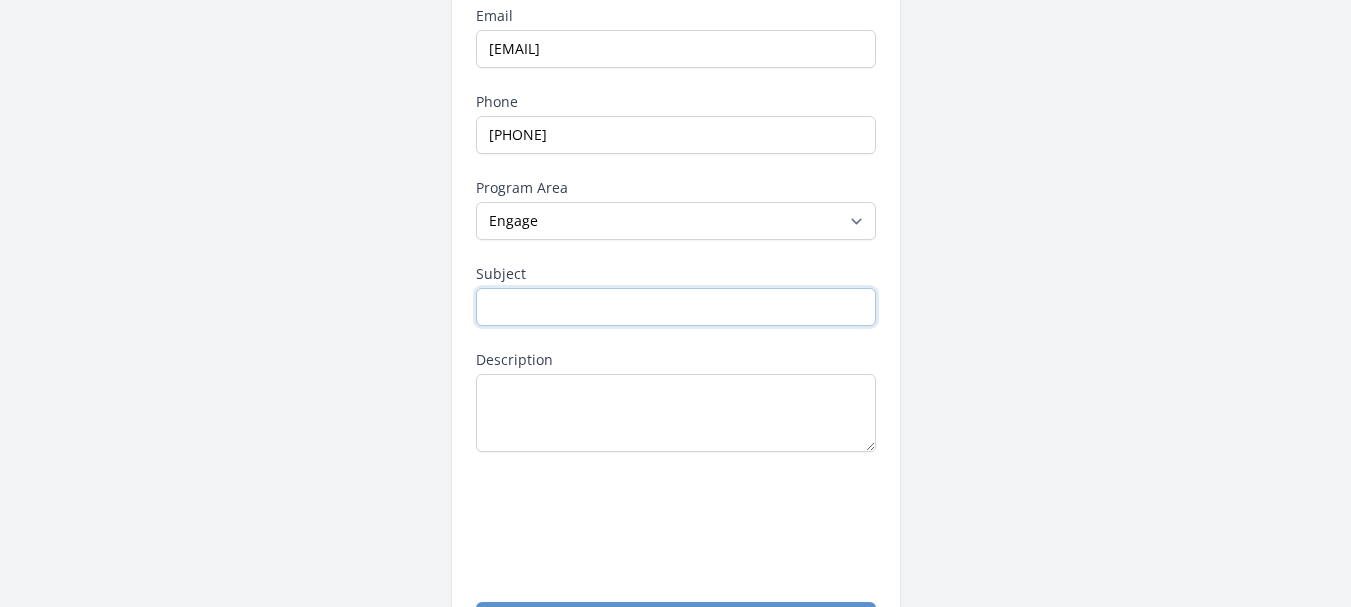 click on "Subject" at bounding box center [676, 307] 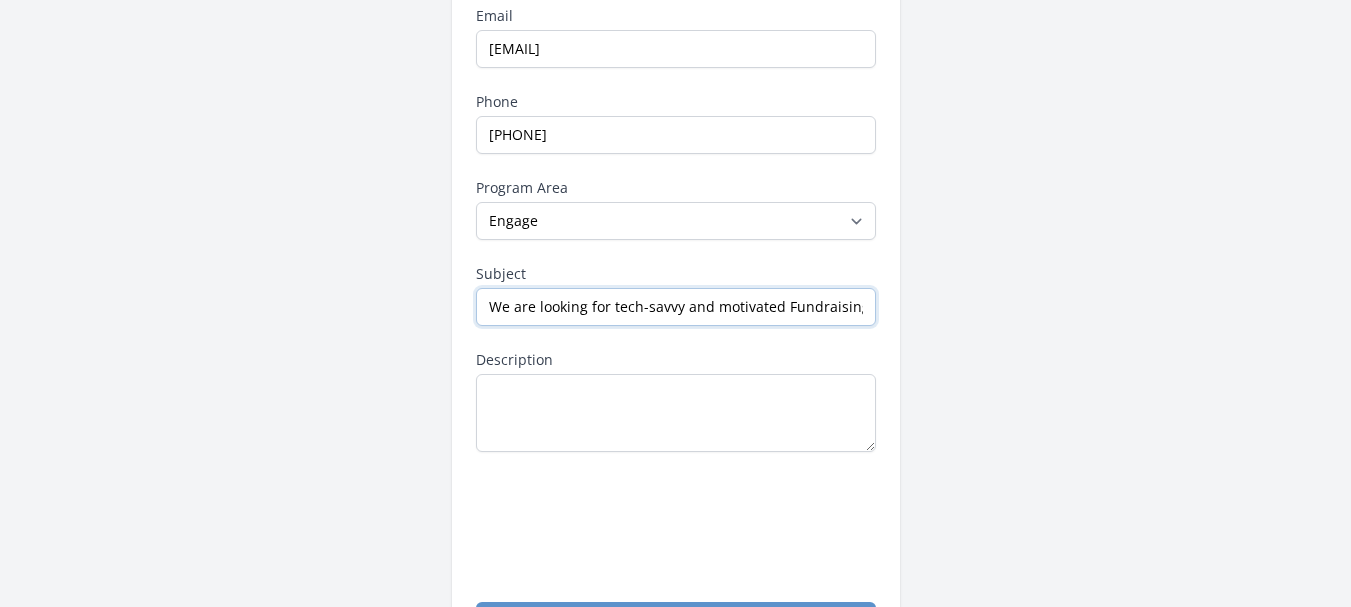 type on "Fundraising Volunteers" 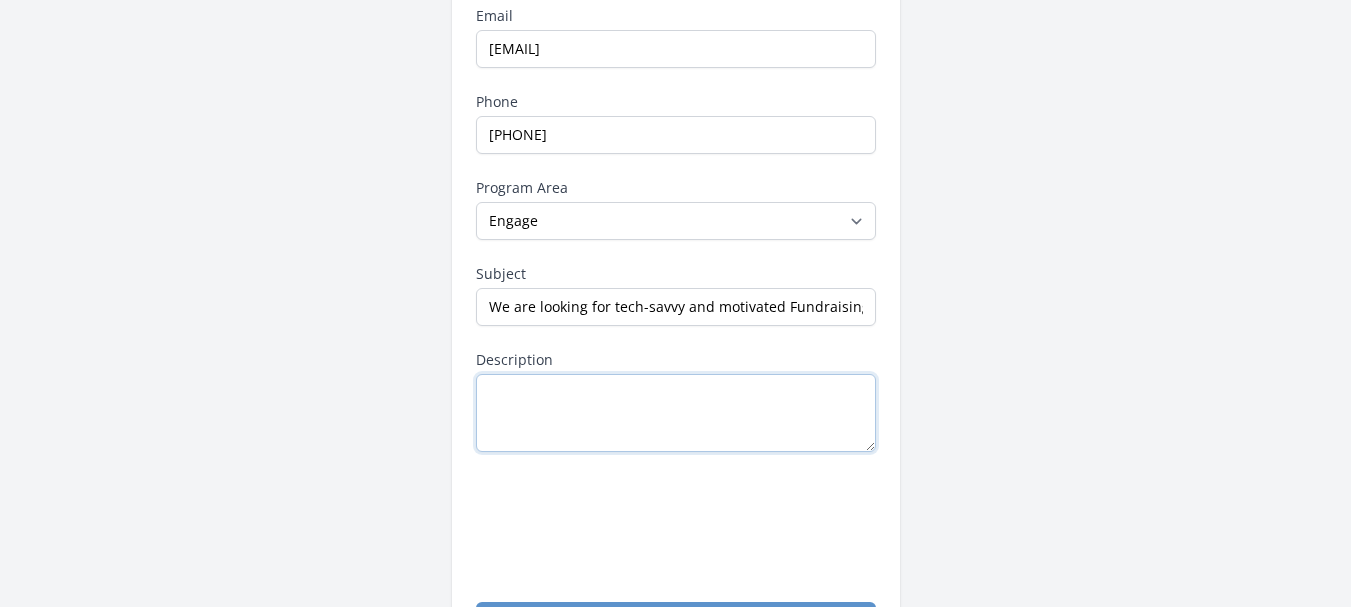click on "Description" at bounding box center (676, 413) 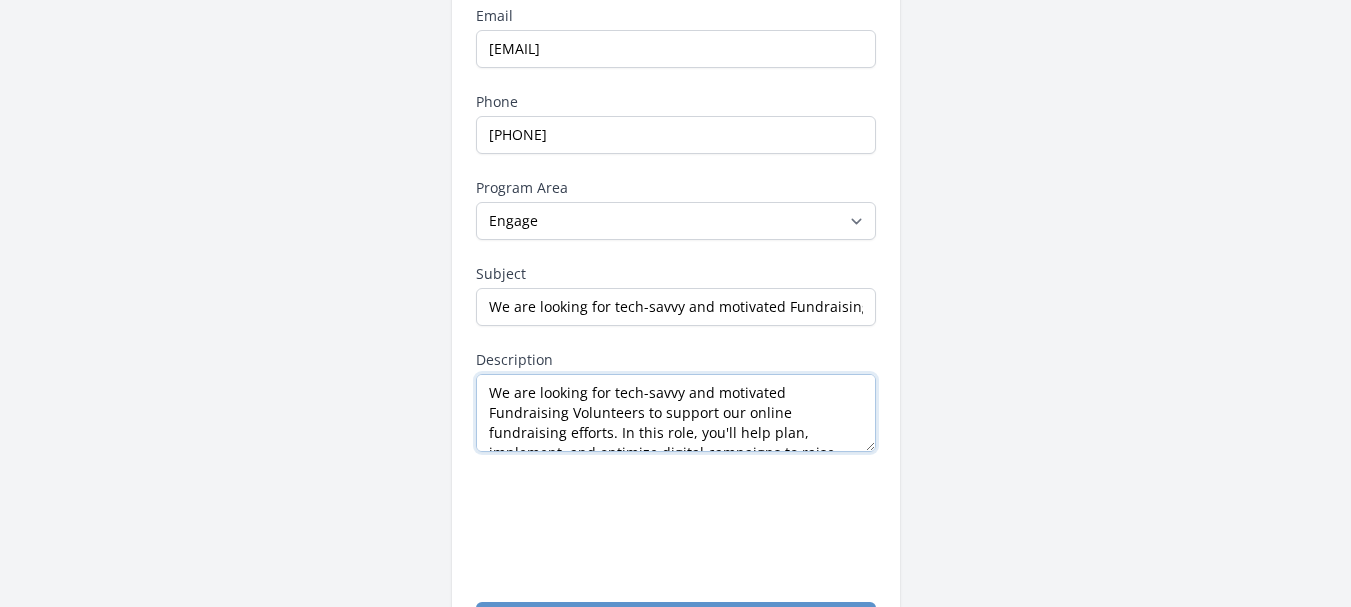 scroll, scrollTop: 311, scrollLeft: 0, axis: vertical 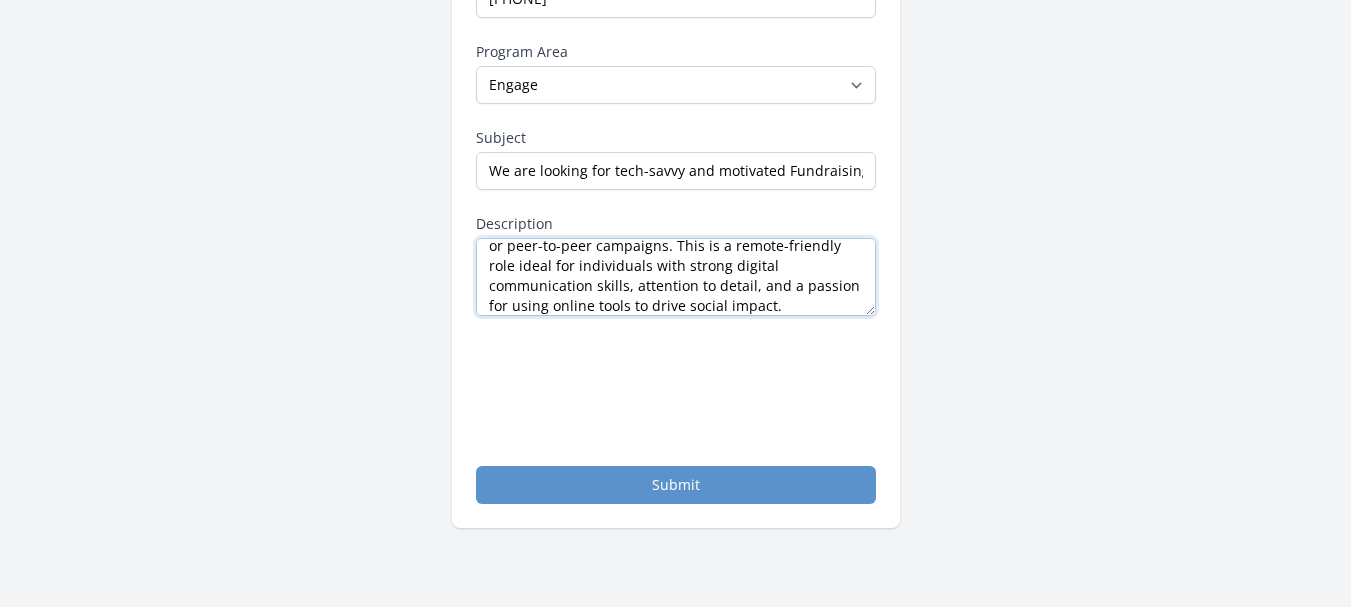 type on "We are looking for tech-savvy and motivated Fundraising Volunteers to support our online fundraising efforts. In this role, you'll help plan, implement, and optimize digital campaigns to raise awareness and funds for our cause. Key responsibilities include creating and scheduling compelling content across email, social media, and crowdfunding platforms; assisting with donor outreach and engagement through digital channels; monitoring campaign performance using analytics tools (e.g., Google Analytics, Meta Business Suite); and maintaining accurate donor records in CRM systems like Salesforce or Donorbox. Volunteers may also support SEO, A/B testing for landing pages or emails, and online event coordination such as virtual auctions or peer-to-peer campaigns. This is a remote-friendly role ideal for individuals with strong digital communication skills, attention to detail, and a passion for using online tools to drive social impact." 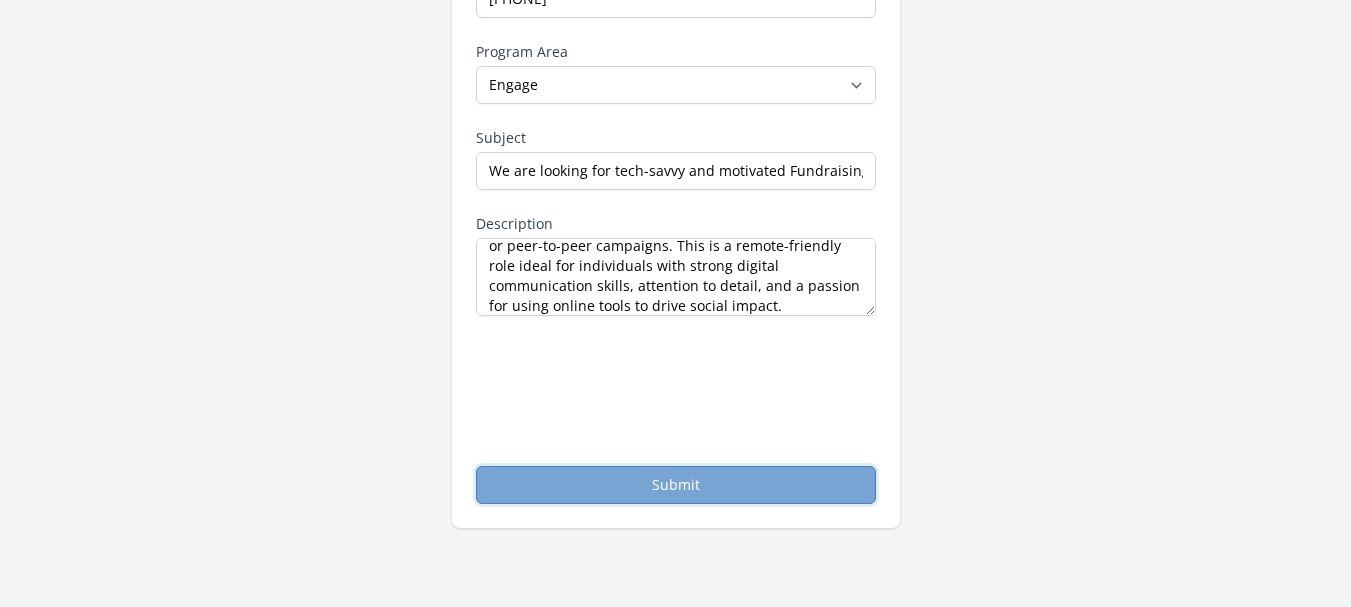 click on "Submit" at bounding box center [676, 485] 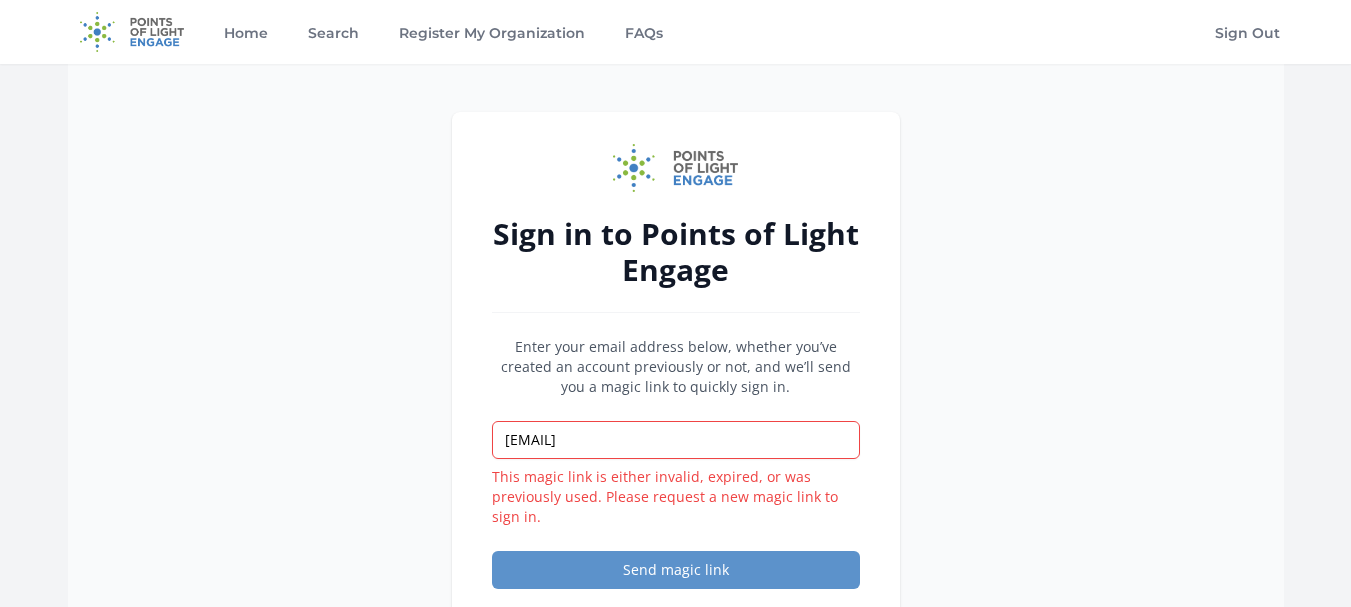 scroll, scrollTop: 0, scrollLeft: 0, axis: both 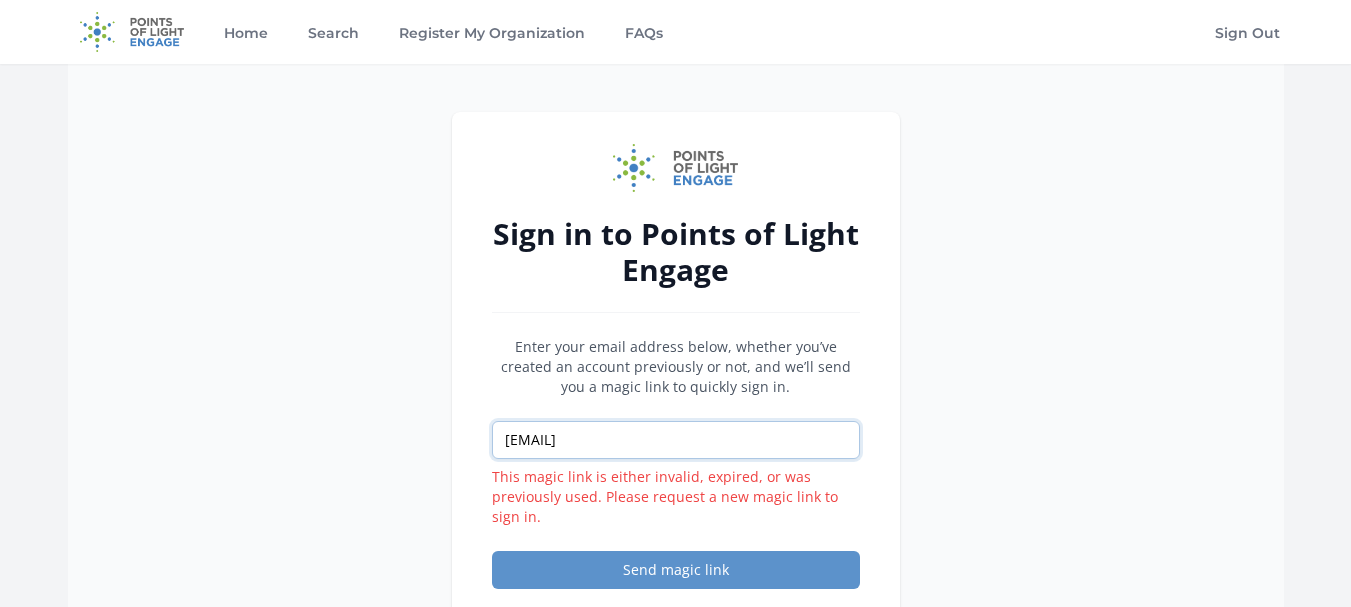 click on "titormhagama@gmail.com" at bounding box center [676, 440] 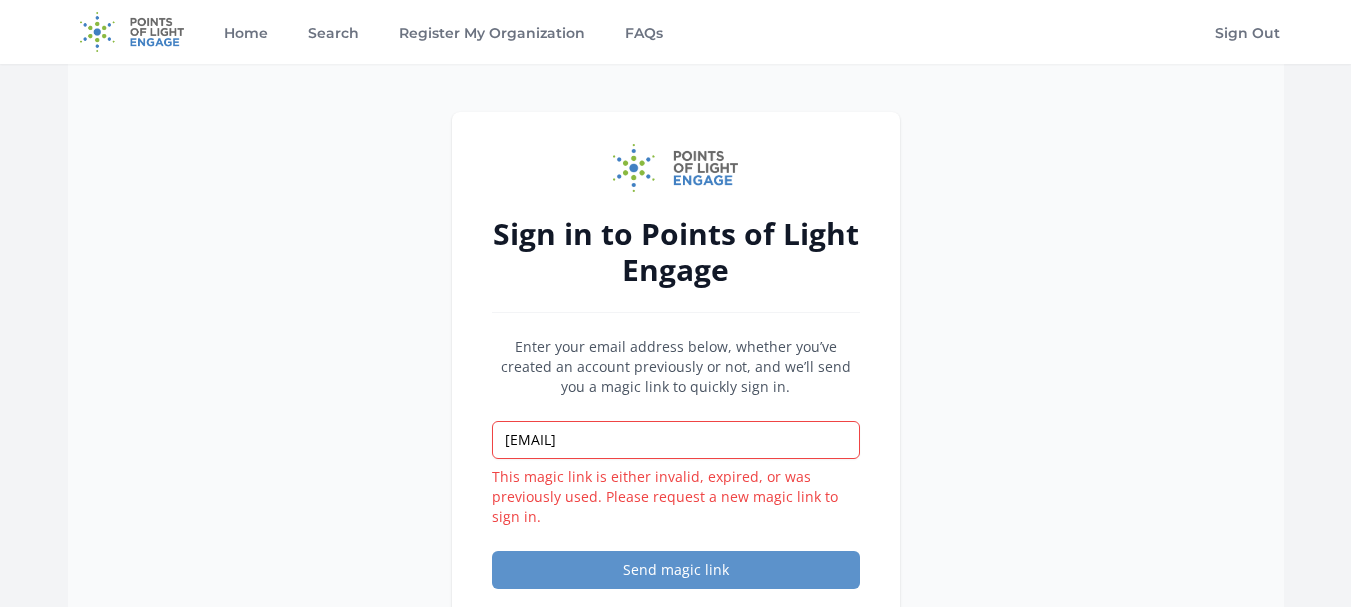 click on "Sign in to Points of Light Engage
Enter your email address below, whether you’ve created an account previously or not, and we’ll send you a magic link to quickly sign in.
titormhagama@gmail.com
This magic link is either invalid, expired, or was previously used. Please request a new magic link to sign in.
Send magic link" at bounding box center (676, 367) 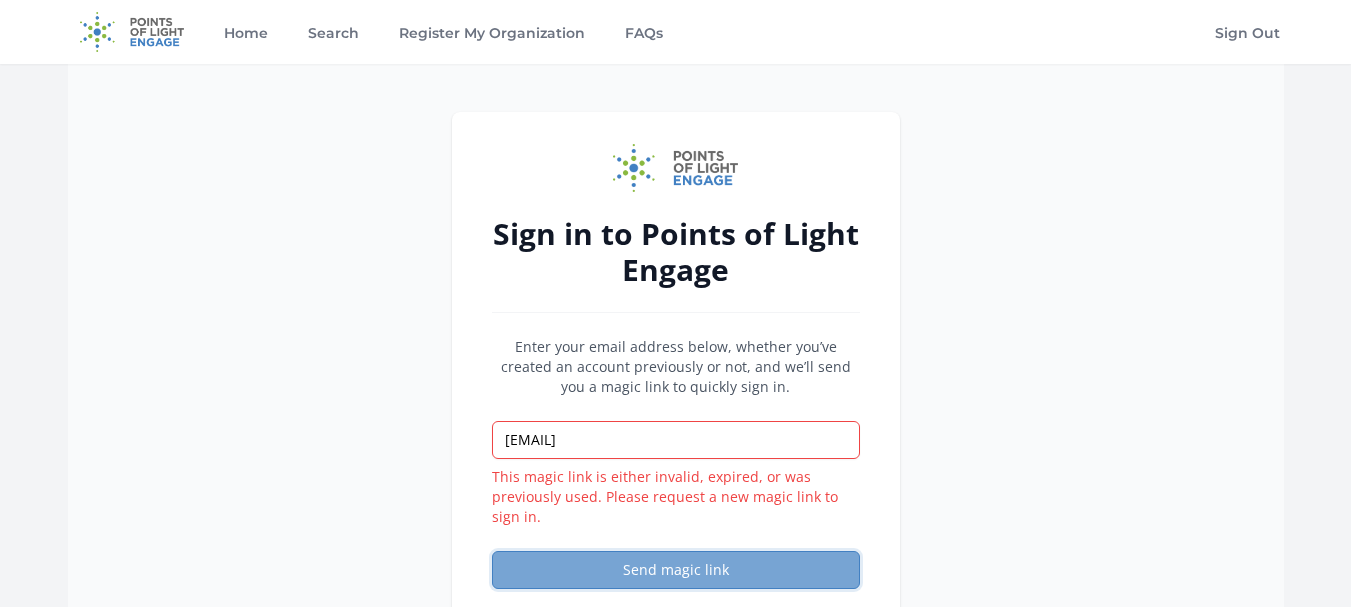click on "Send magic link" at bounding box center [676, 570] 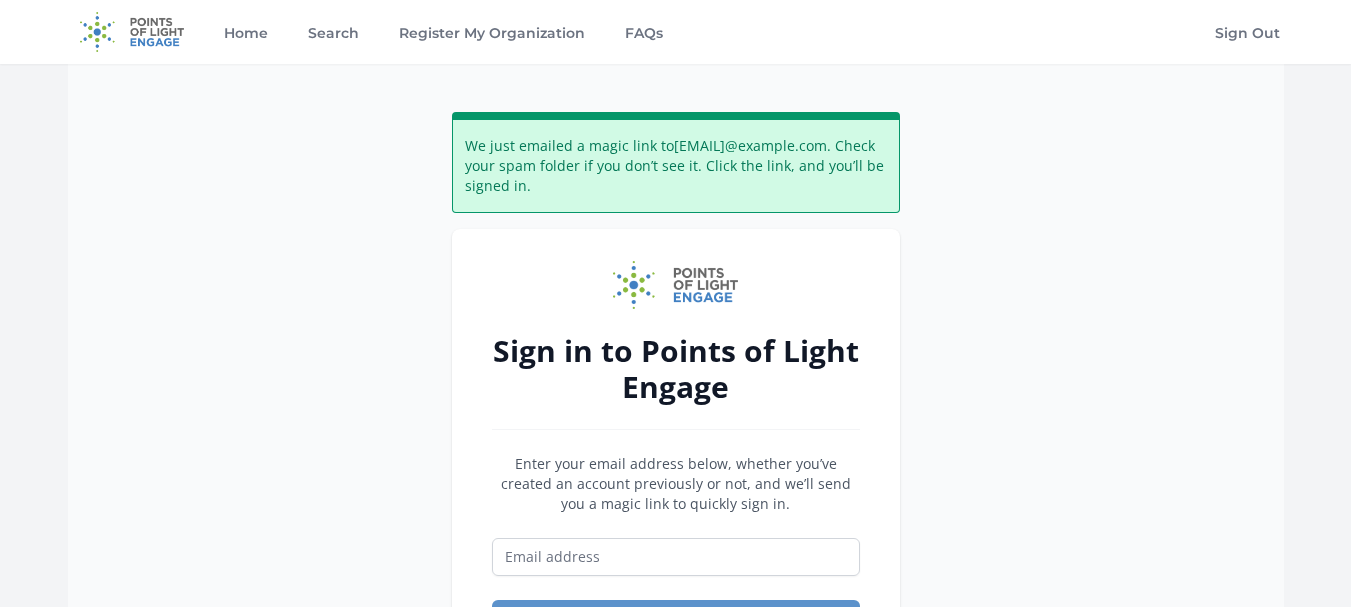 scroll, scrollTop: 0, scrollLeft: 0, axis: both 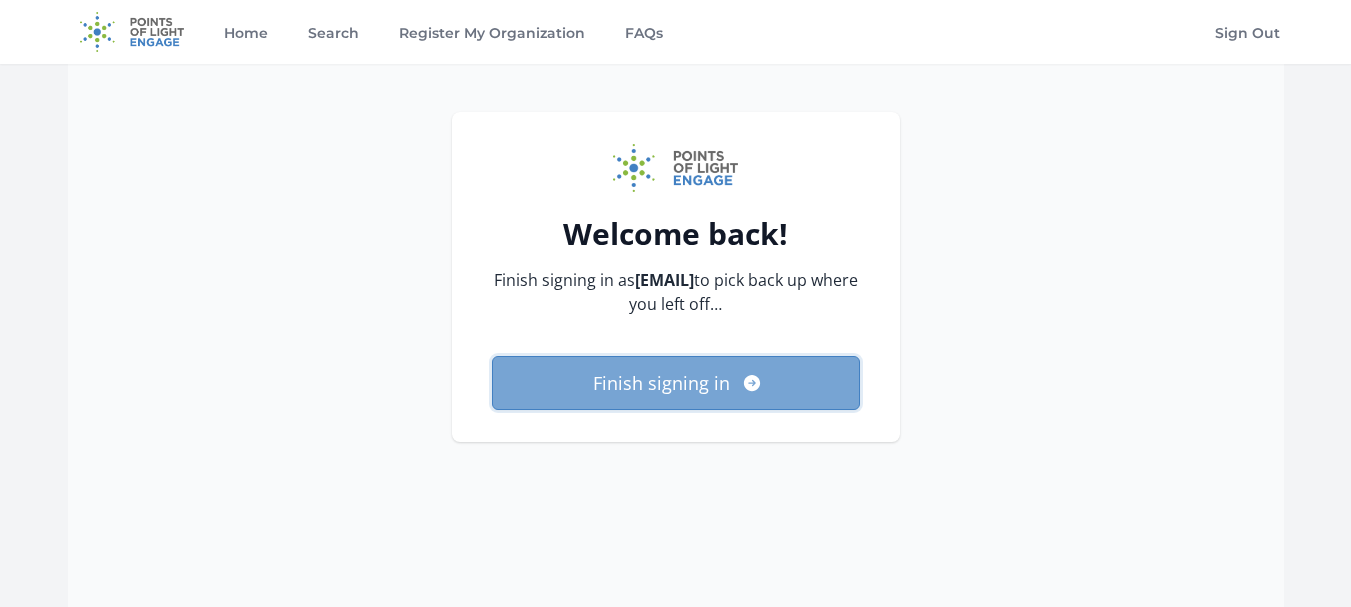 click on "Finish signing in" at bounding box center (676, 383) 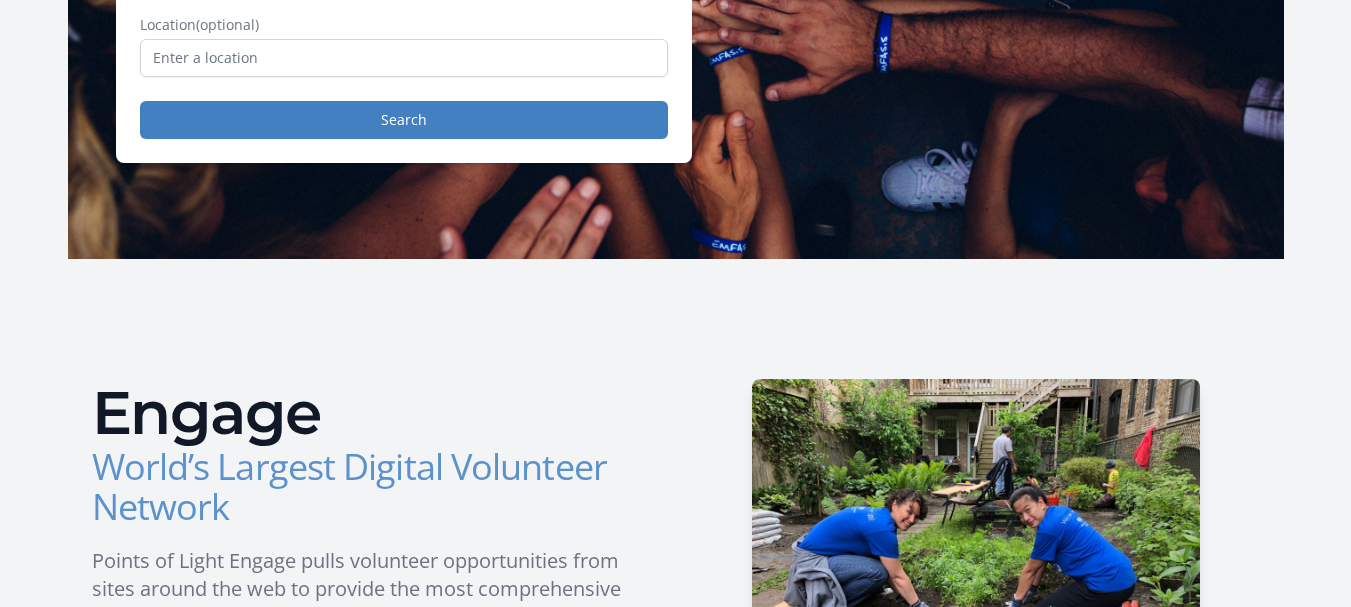 scroll, scrollTop: 0, scrollLeft: 0, axis: both 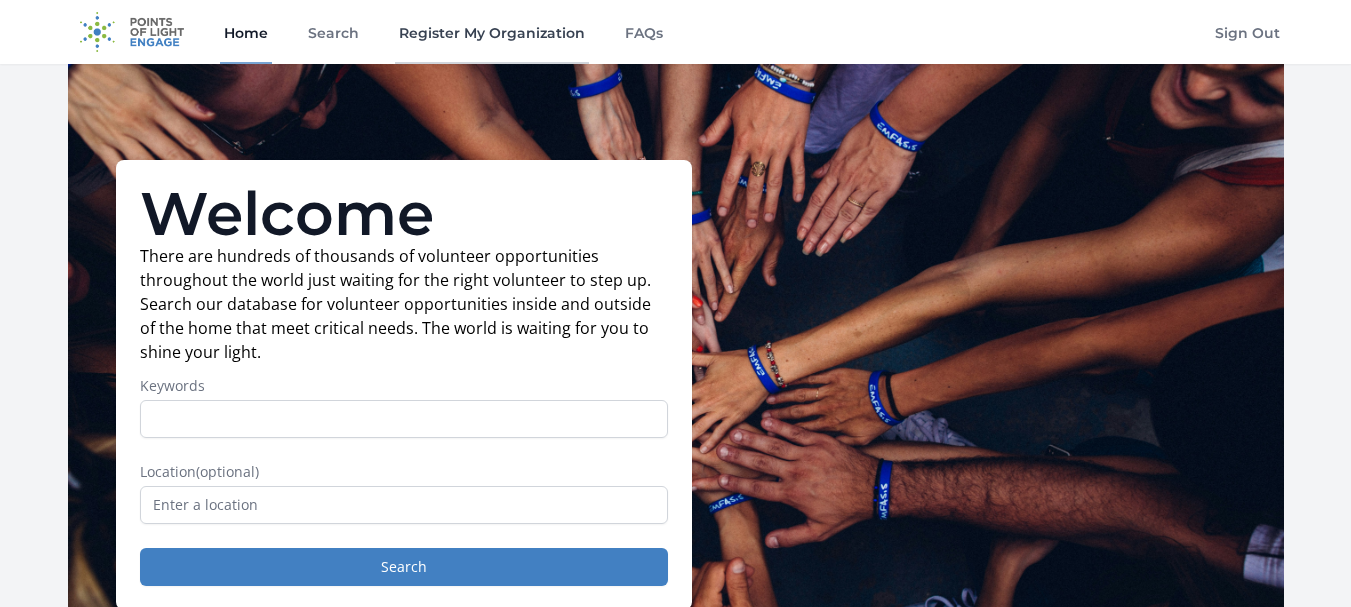 click on "Register My Organization" at bounding box center (492, 32) 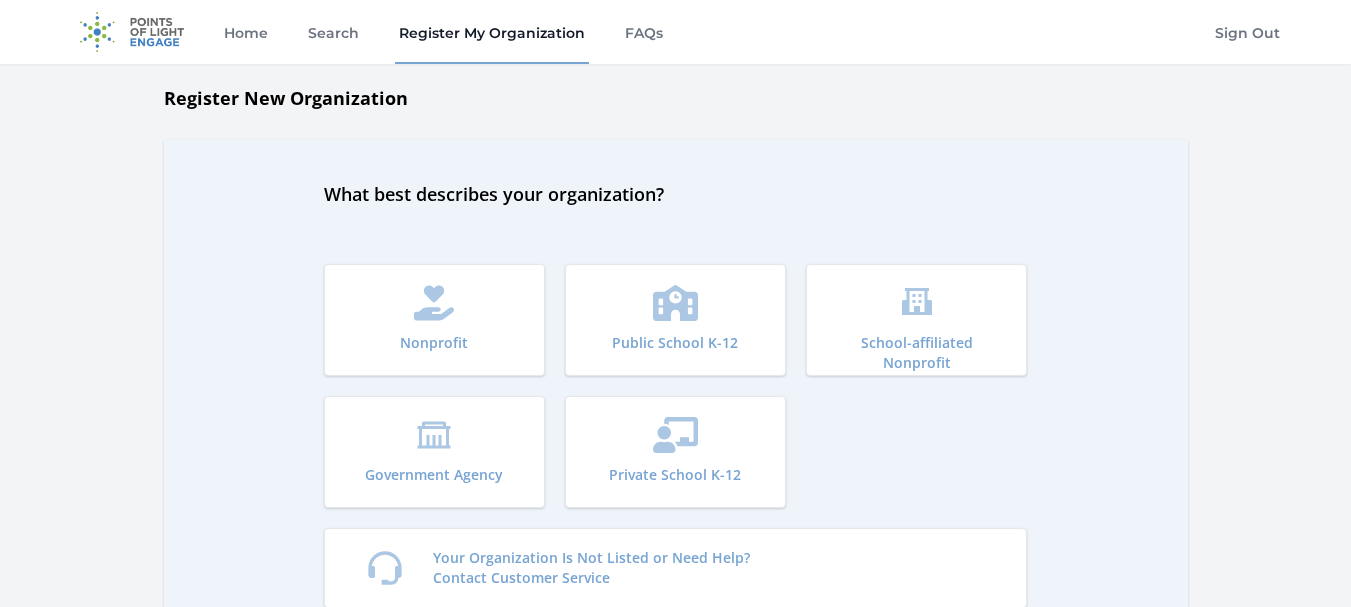 scroll, scrollTop: 0, scrollLeft: 0, axis: both 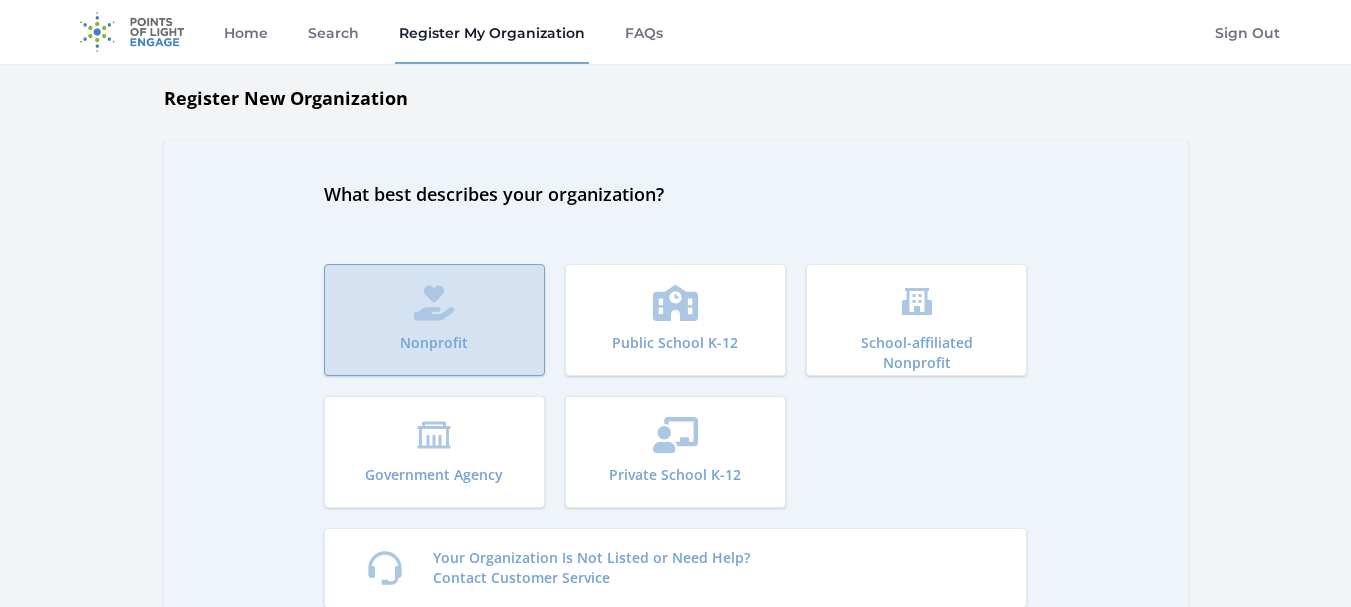 click on "Nonprofit" at bounding box center (434, 320) 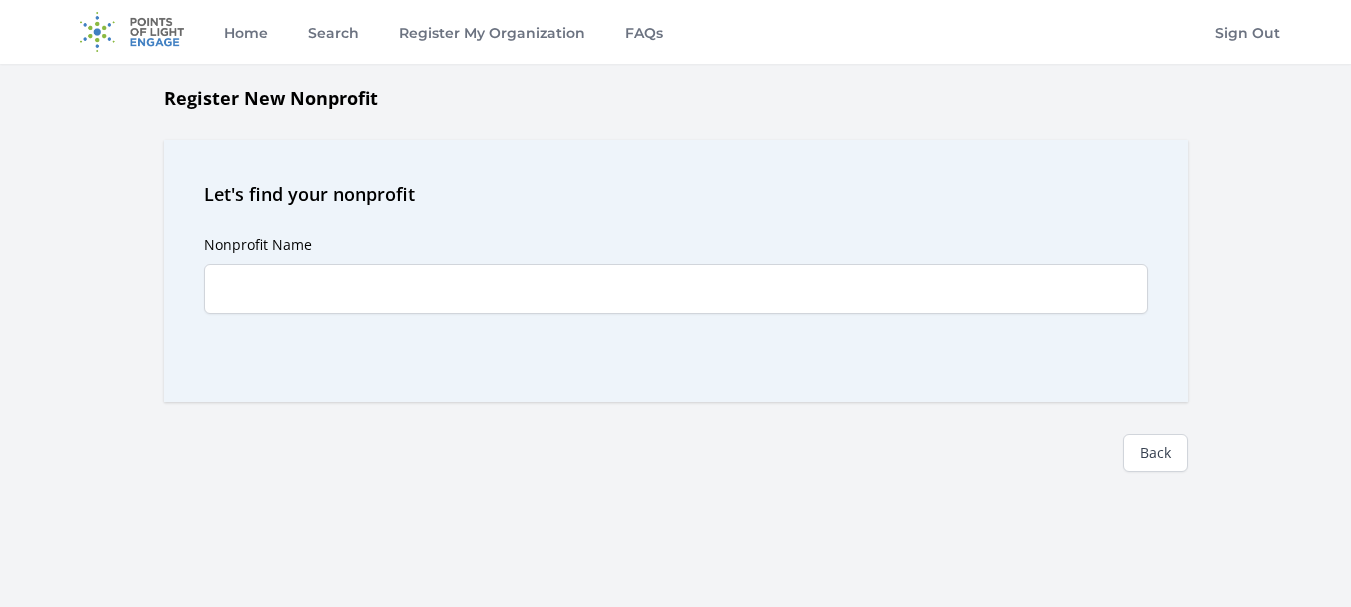 scroll, scrollTop: 0, scrollLeft: 0, axis: both 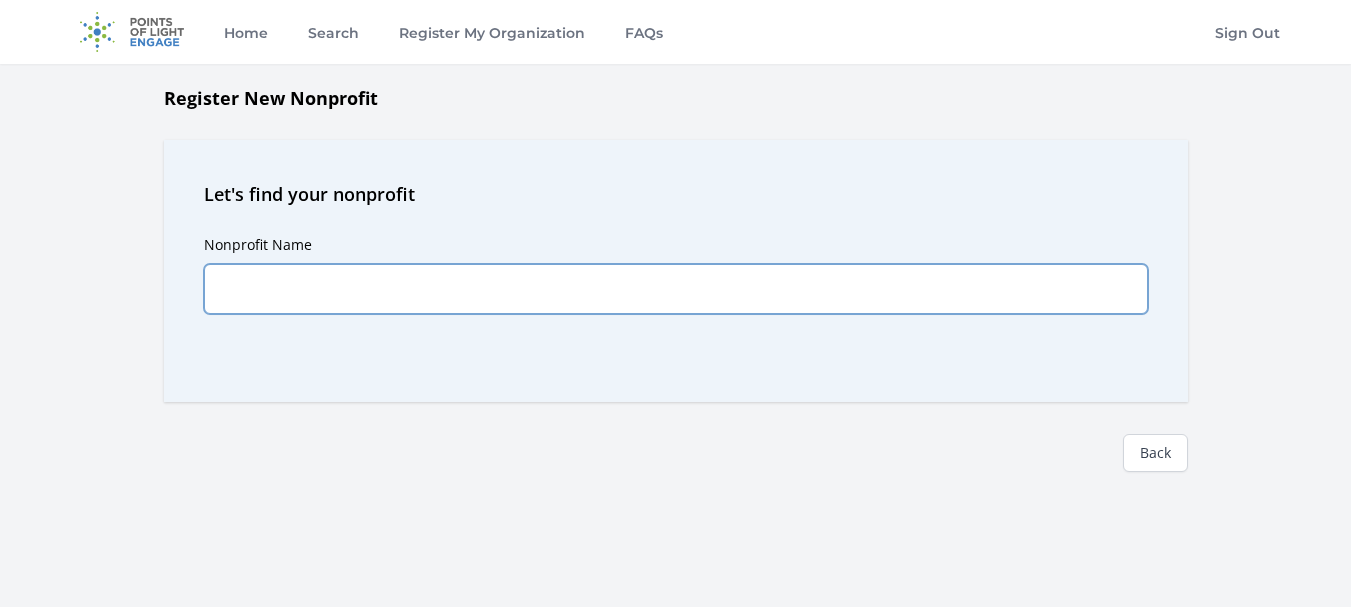 click on "Nonprofit Name" at bounding box center (676, 289) 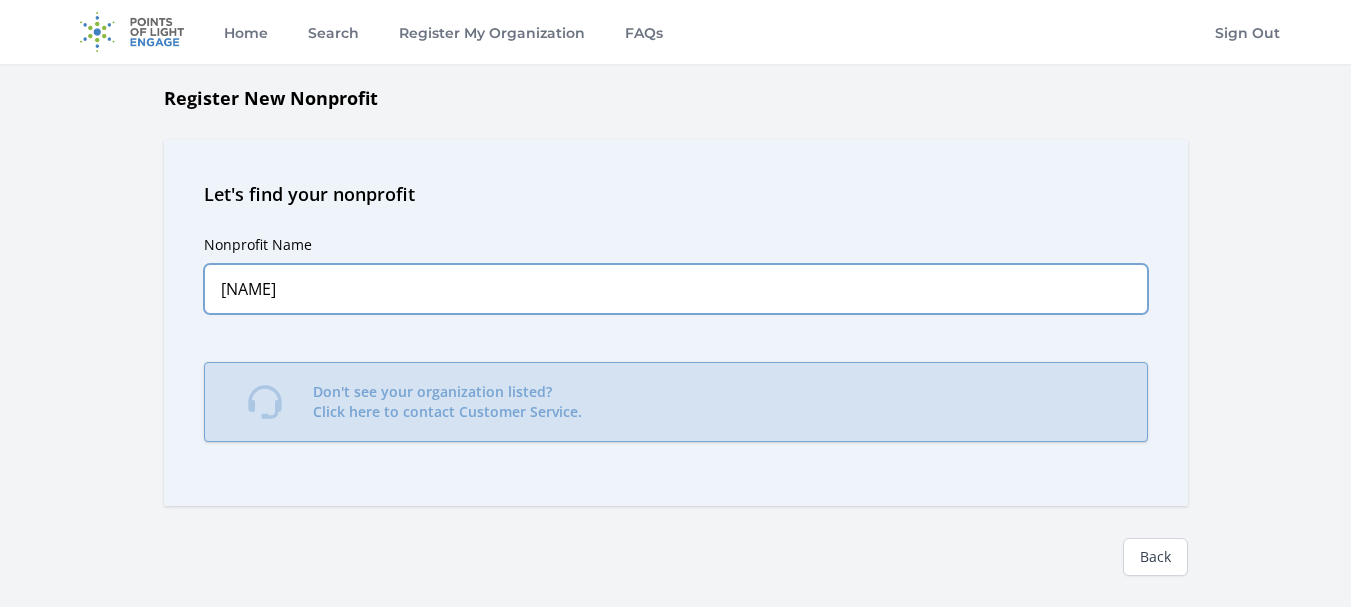 type on "[NAME]" 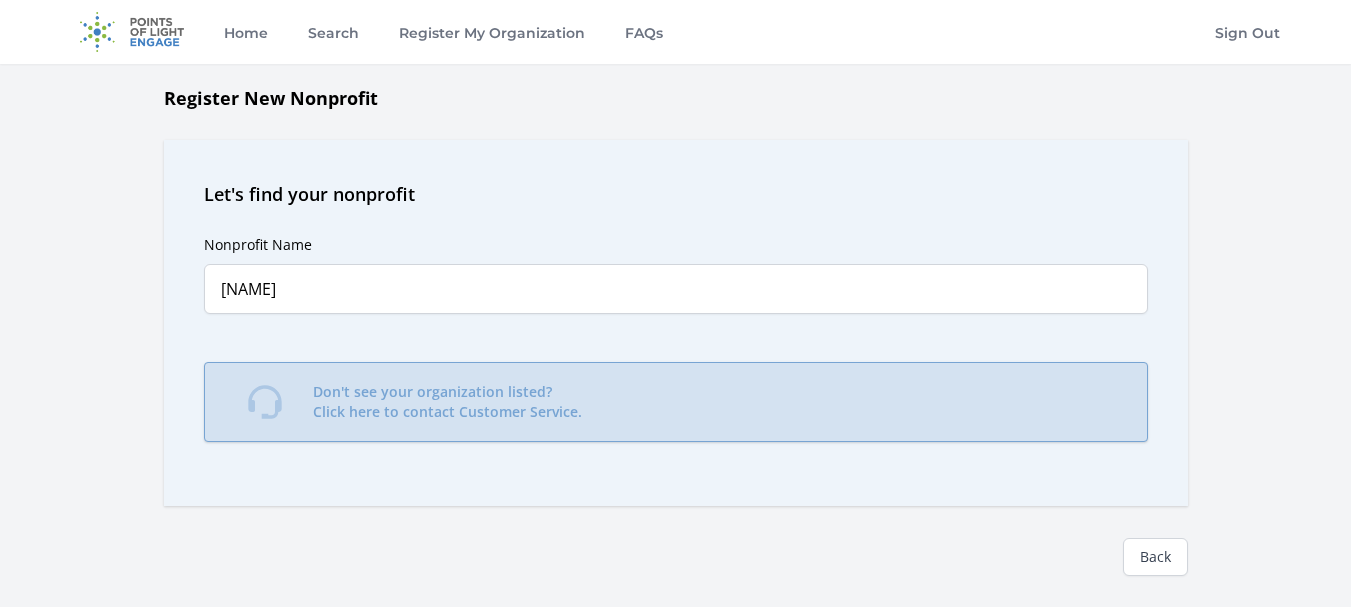 click on "Don't see your organization listed?
Click here to contact Customer Service." at bounding box center (447, 402) 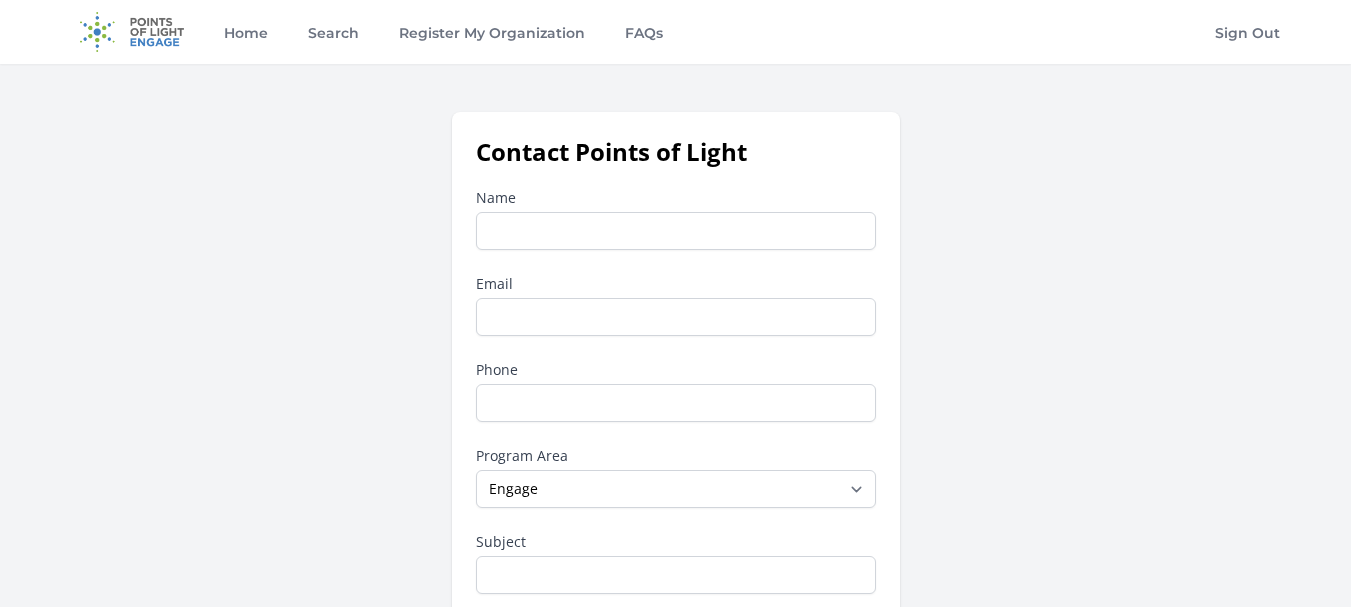 scroll, scrollTop: 0, scrollLeft: 0, axis: both 